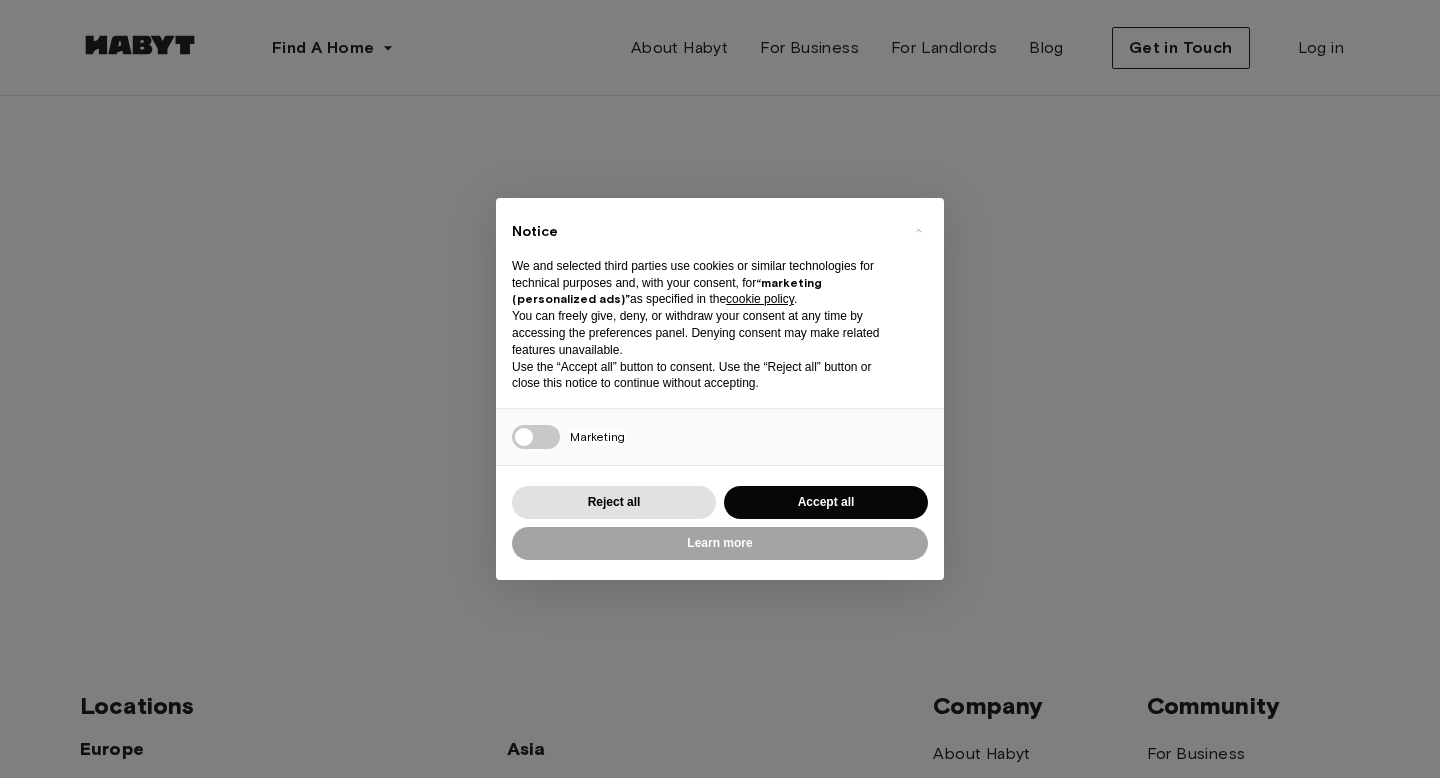 scroll, scrollTop: 0, scrollLeft: 0, axis: both 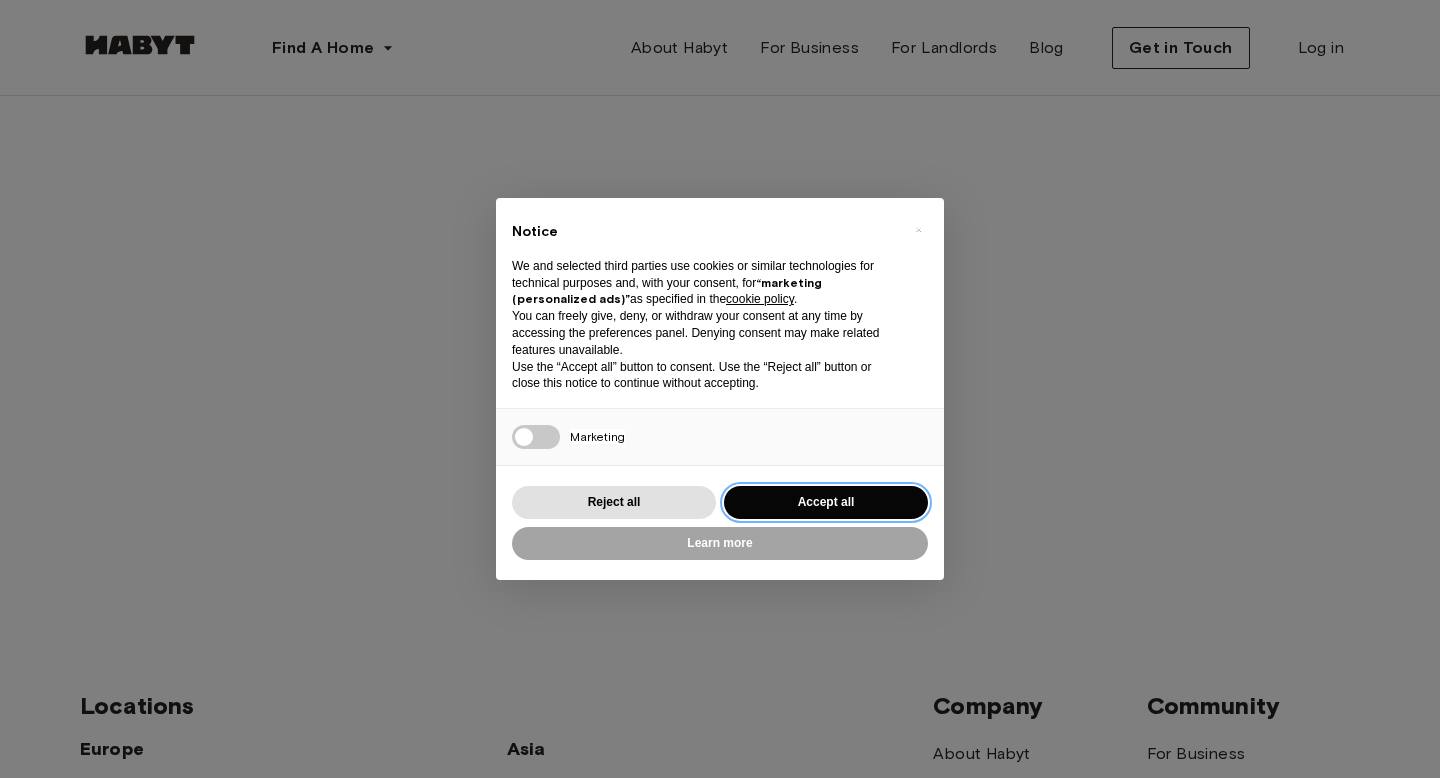 click on "Accept all" at bounding box center [826, 502] 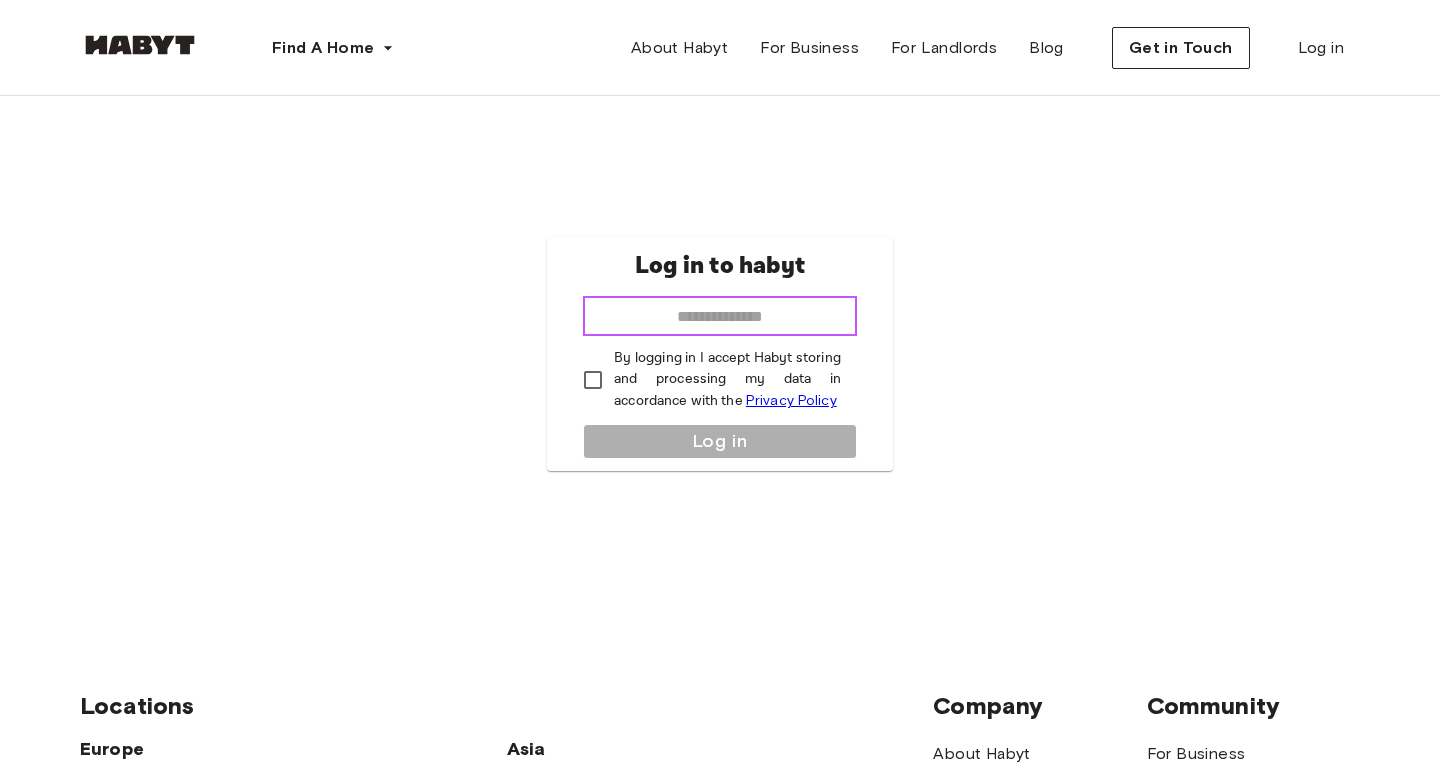 click at bounding box center (720, 316) 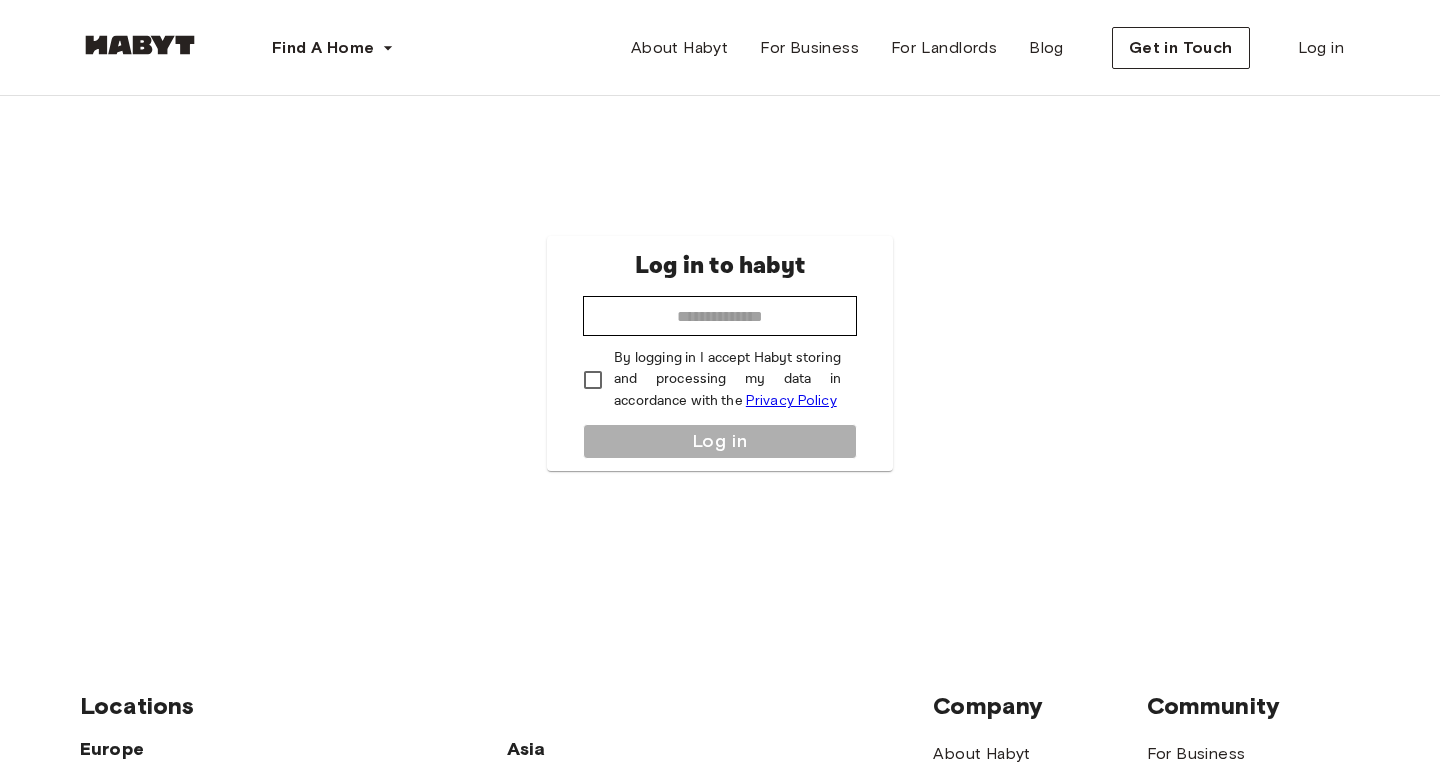 click on "Log in to habyt ​ By logging in I accept Habyt storing and processing my data in accordance with the   Privacy Policy Log in" at bounding box center (720, 353) 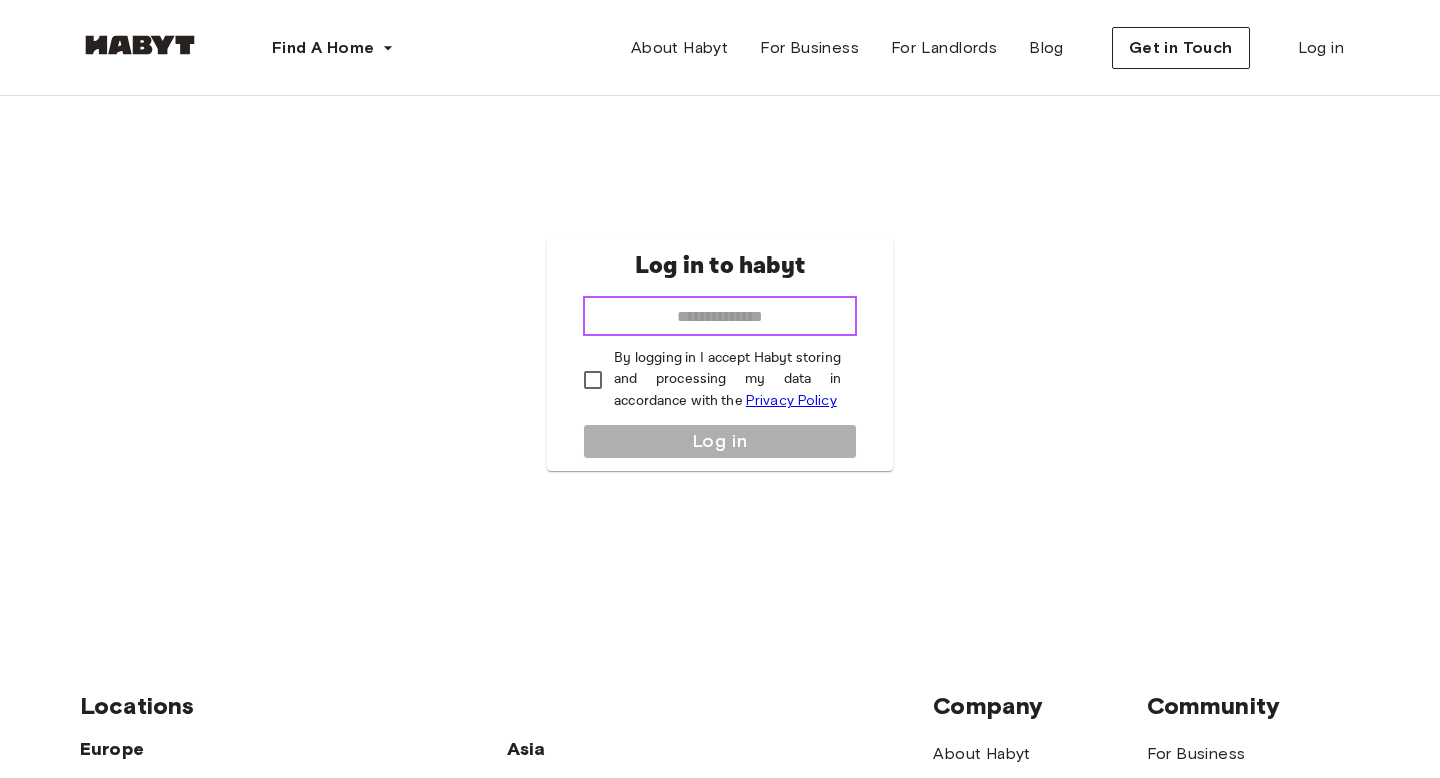 click at bounding box center (720, 316) 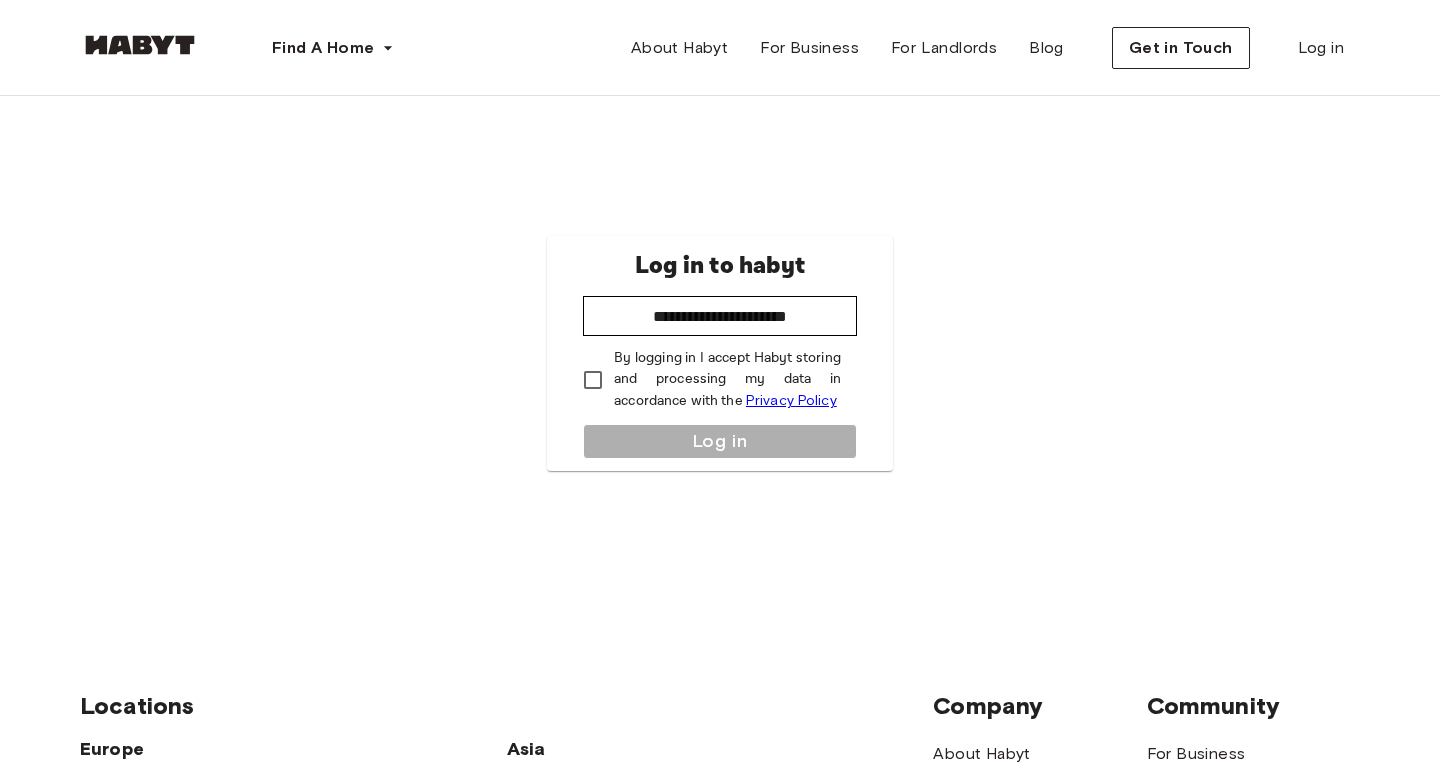 click on "**********" at bounding box center [720, 353] 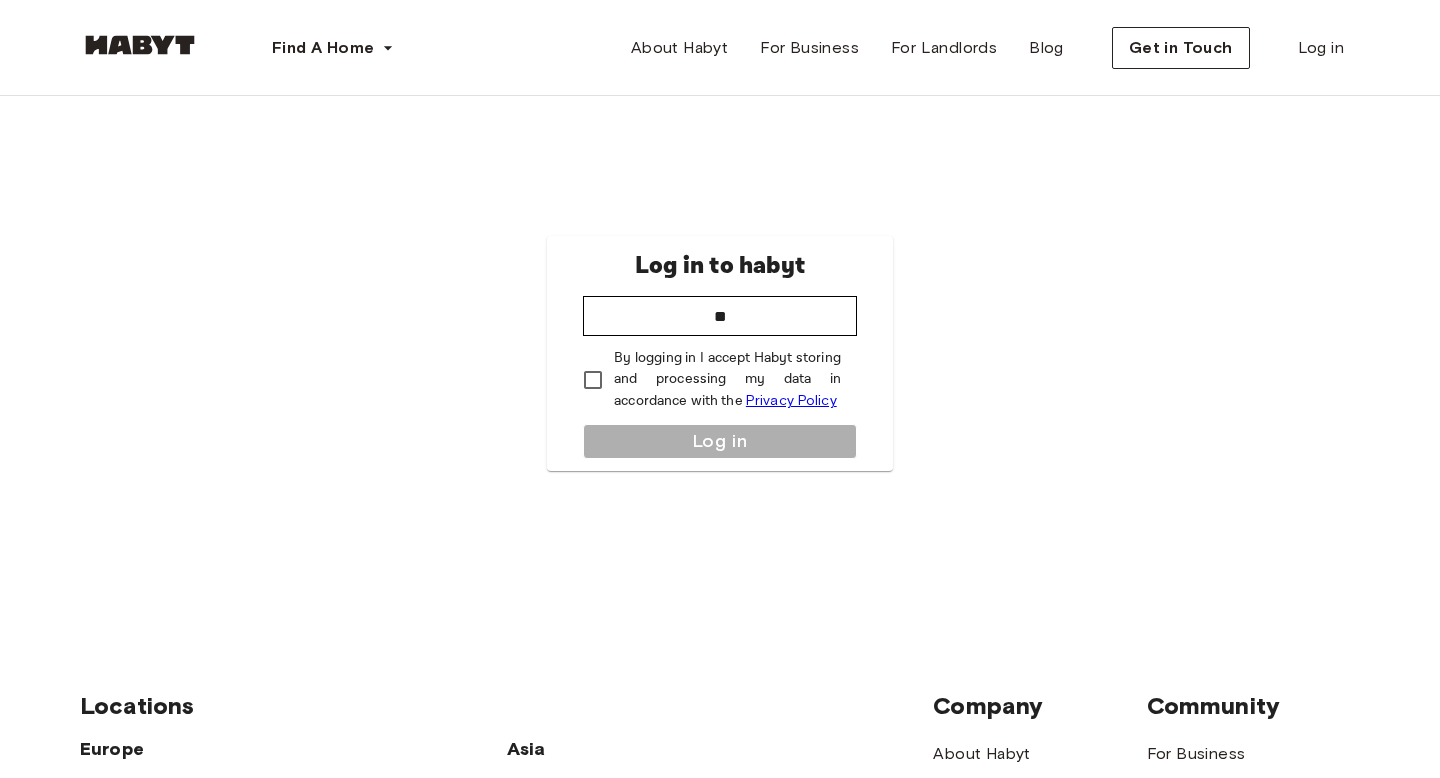 scroll, scrollTop: 0, scrollLeft: 0, axis: both 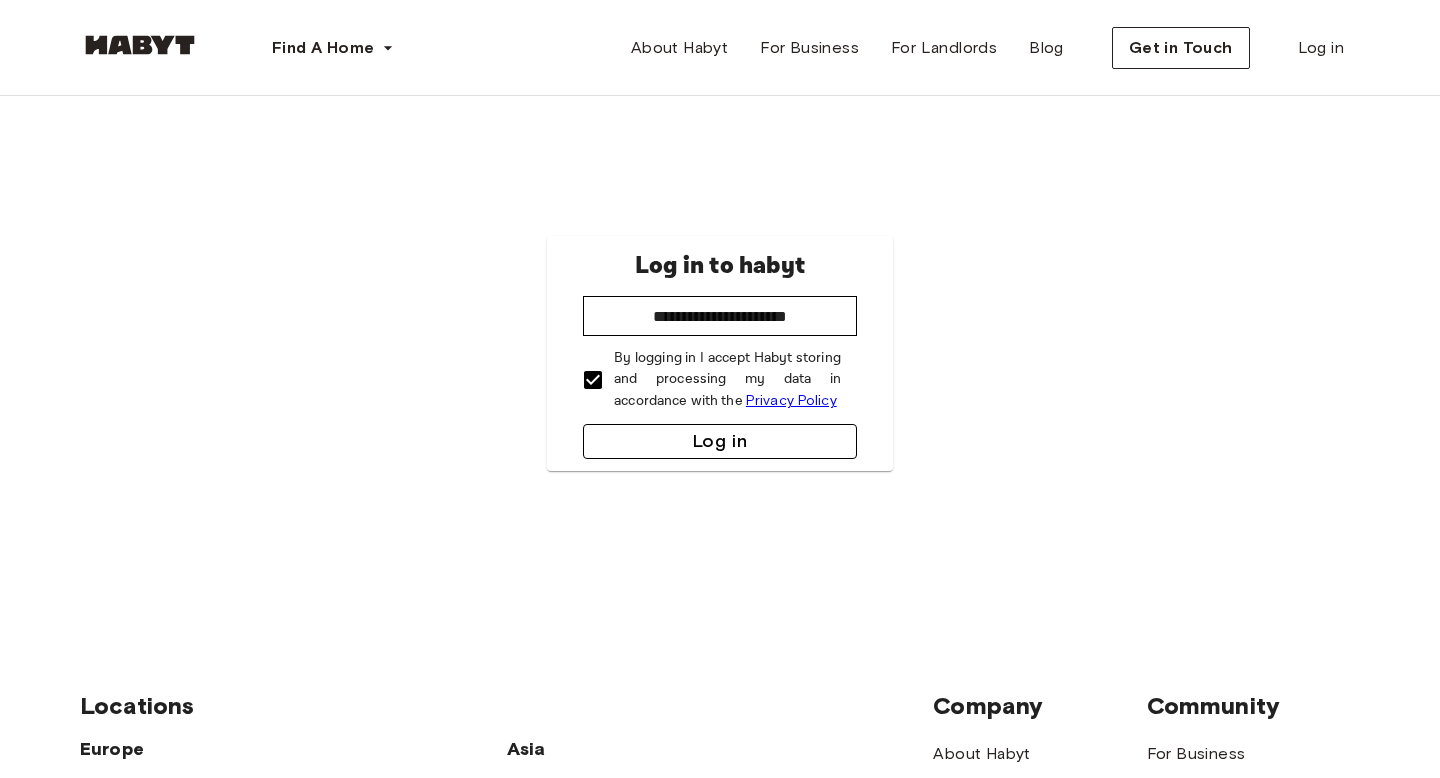 click on "Log in" at bounding box center (720, 441) 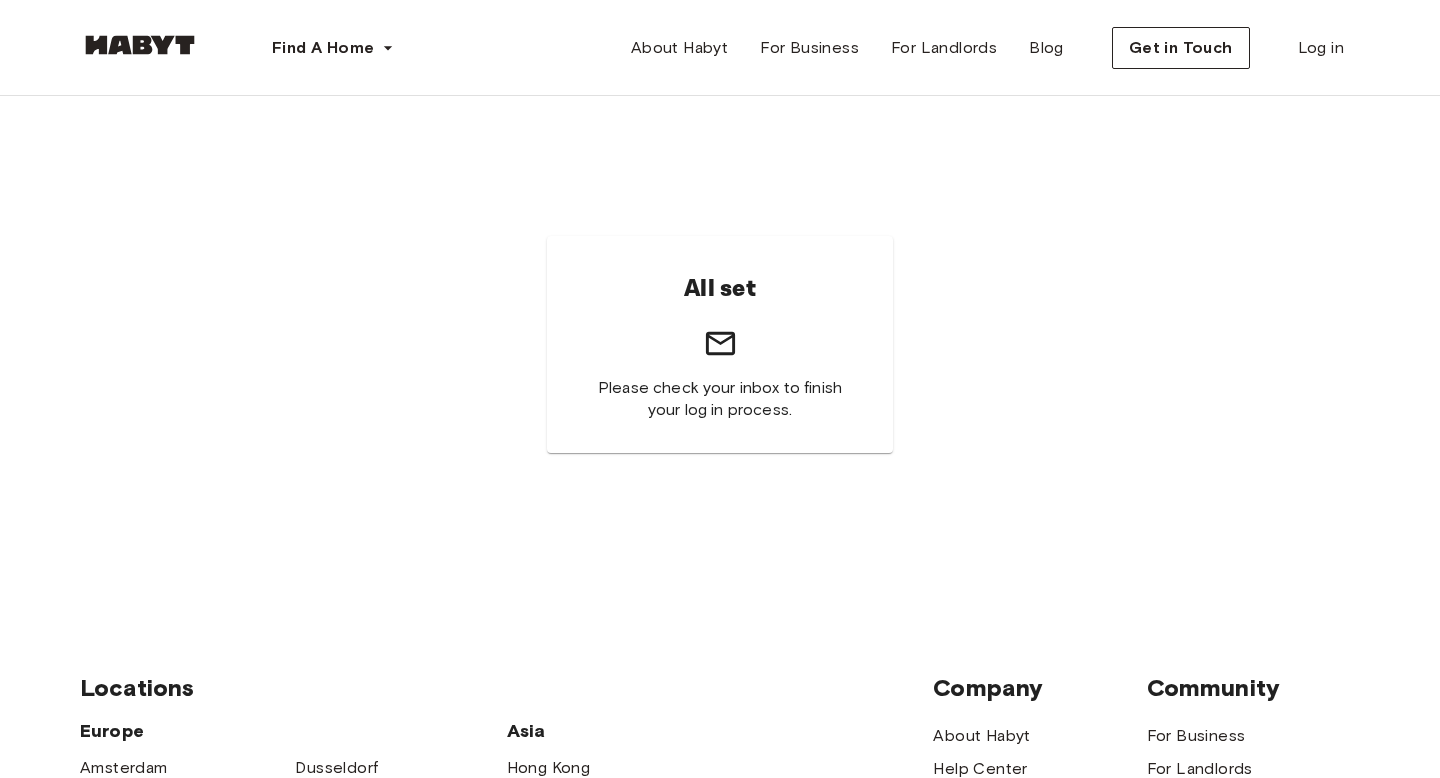 scroll, scrollTop: 0, scrollLeft: 0, axis: both 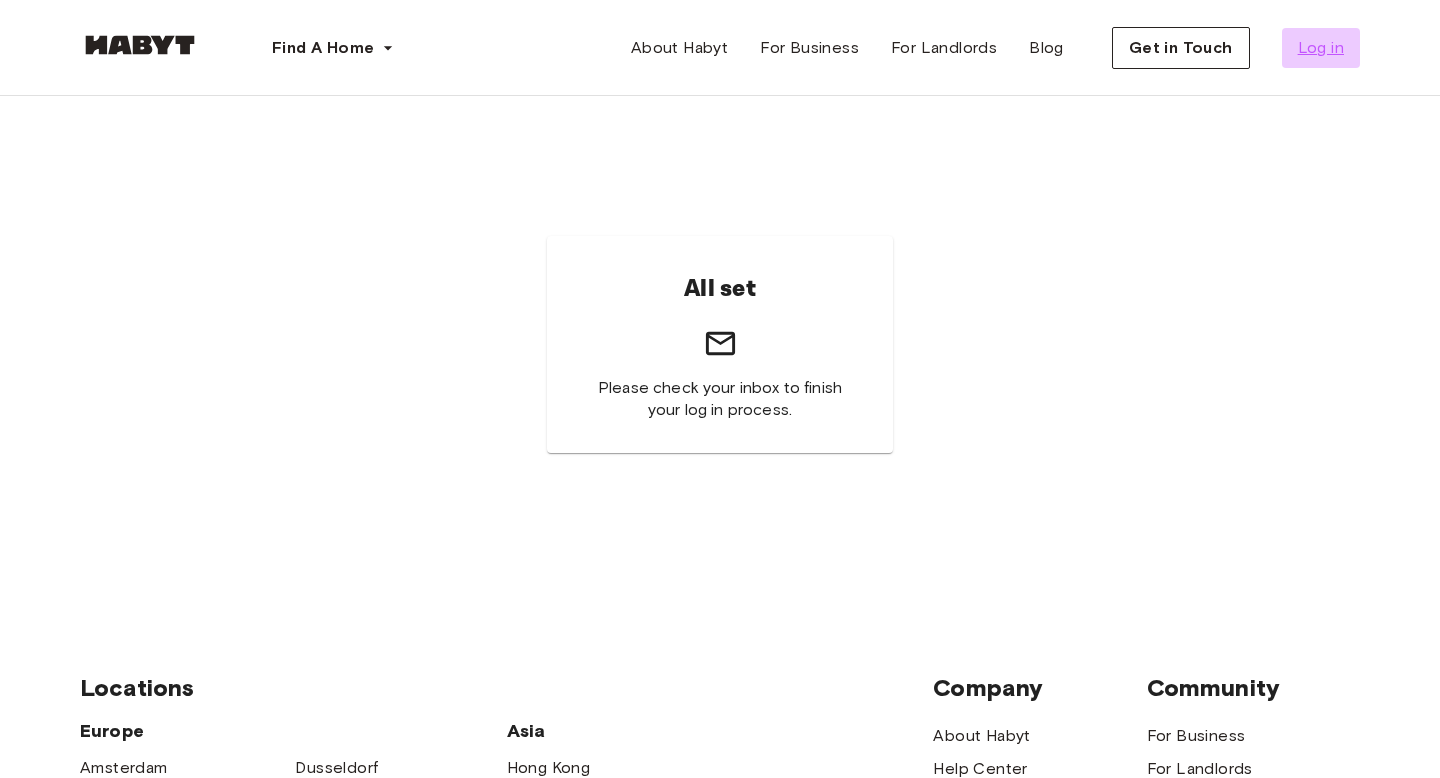 click on "Log in" at bounding box center [1321, 48] 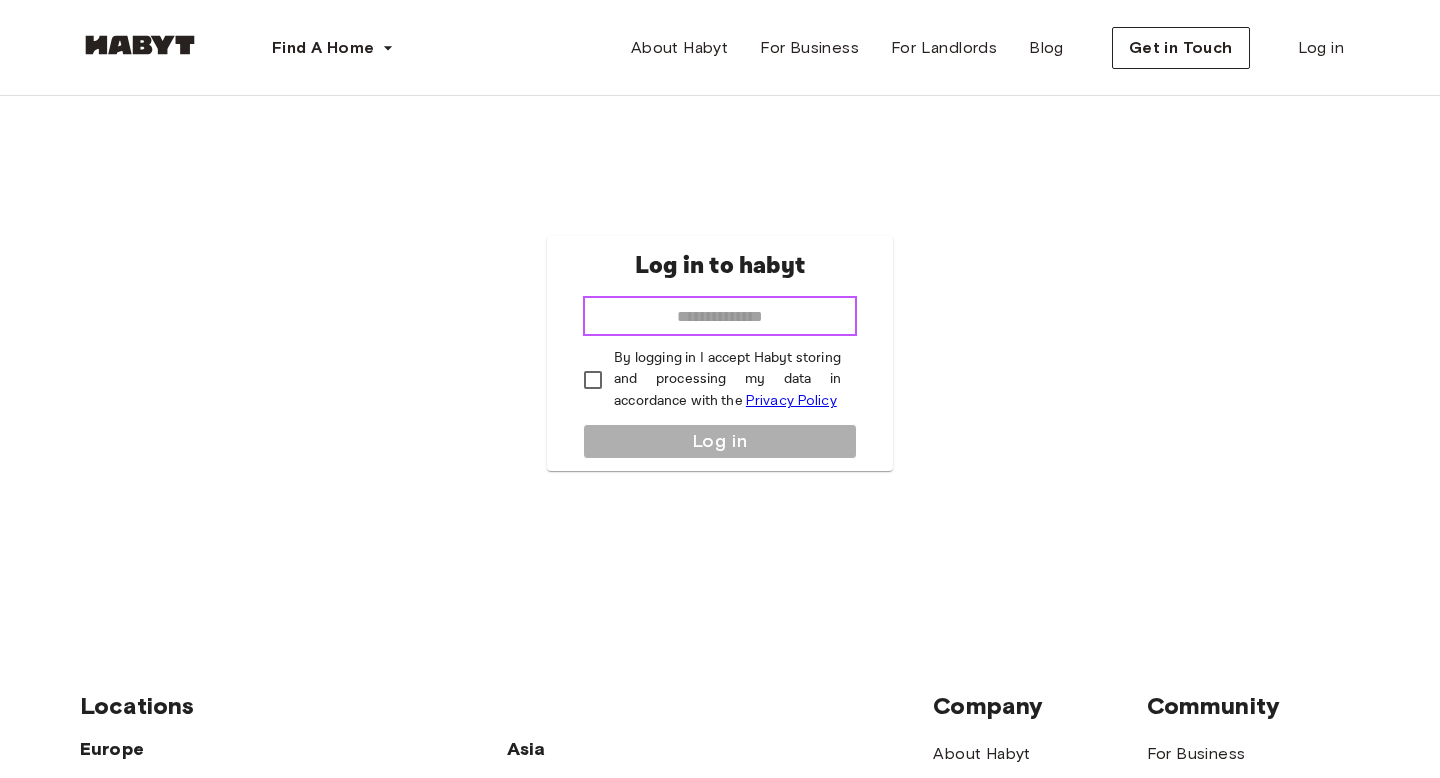 click at bounding box center [720, 316] 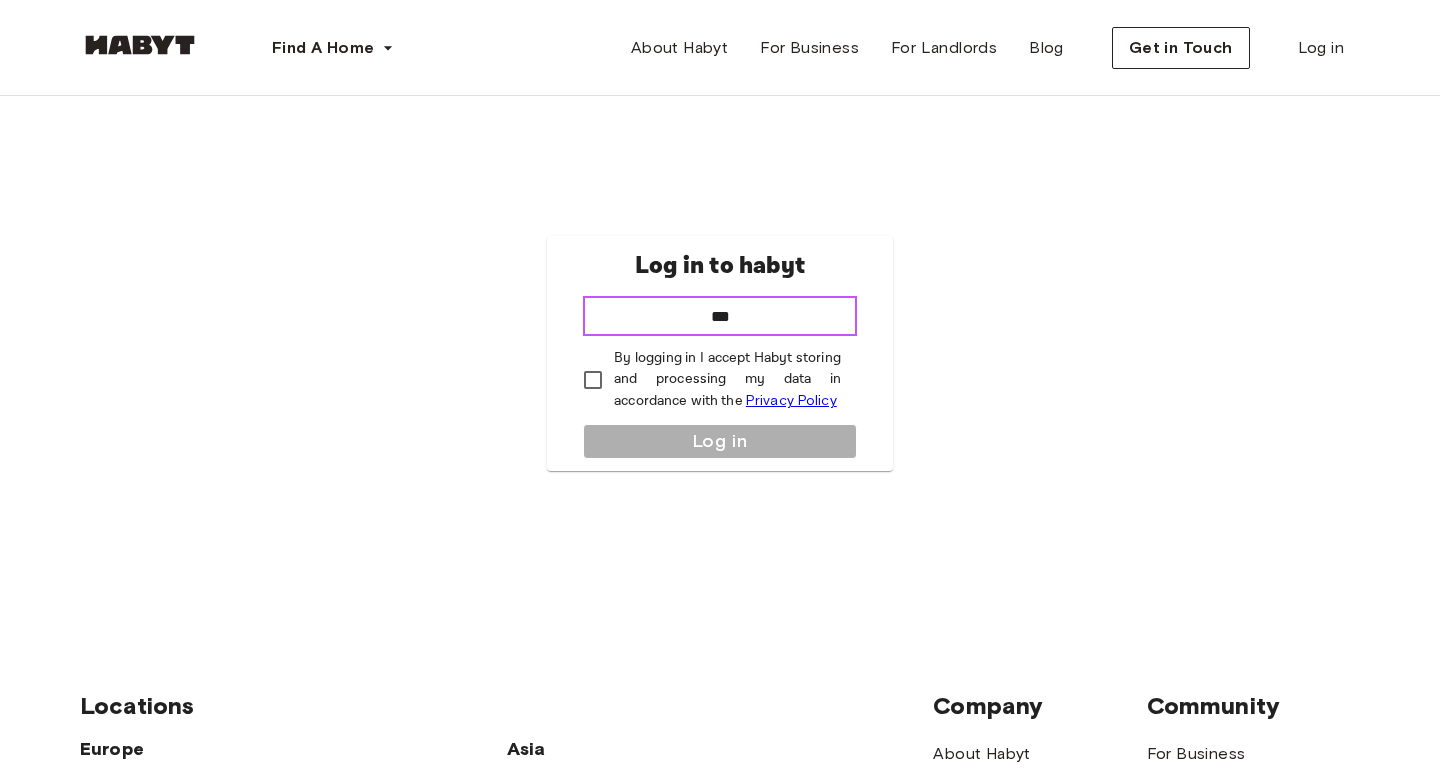type on "**********" 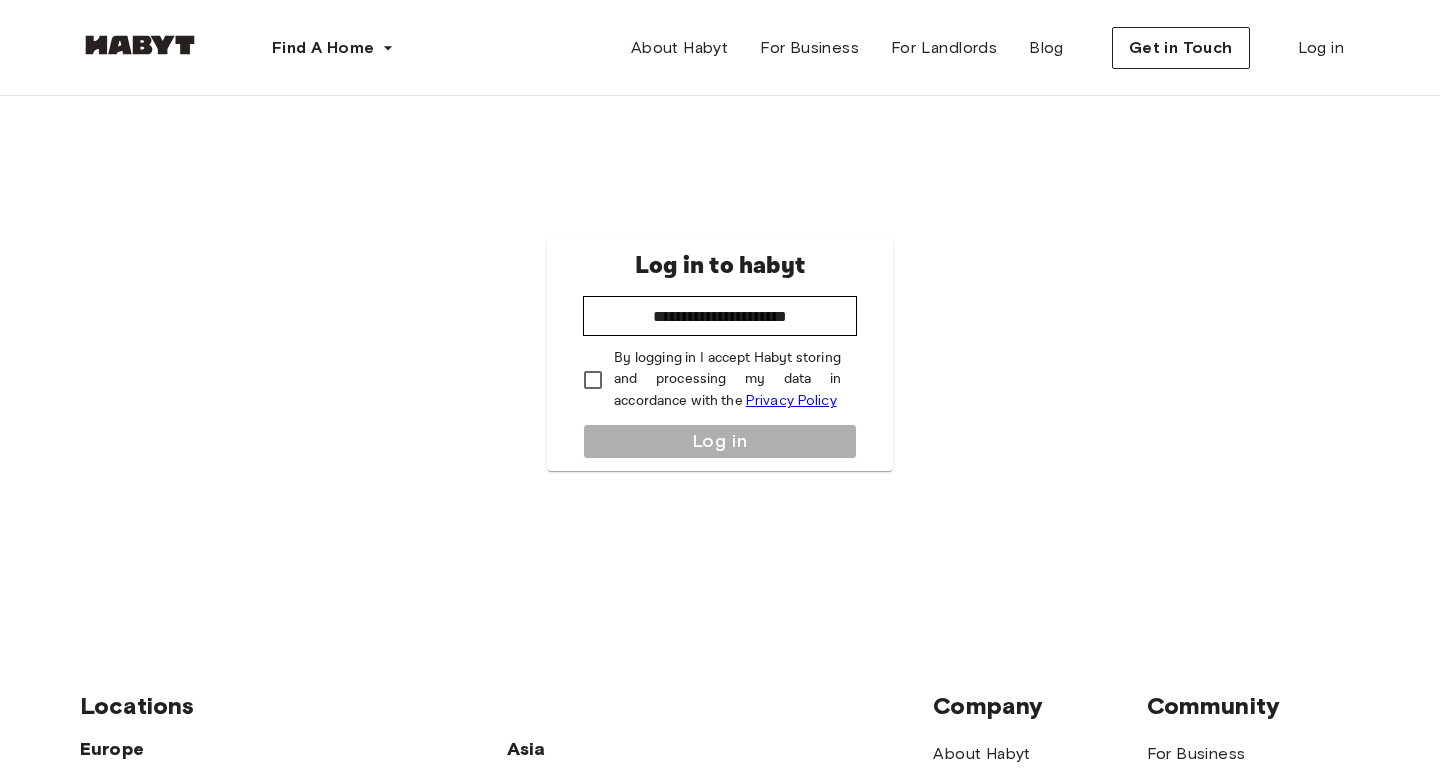 click on "**********" at bounding box center (720, 353) 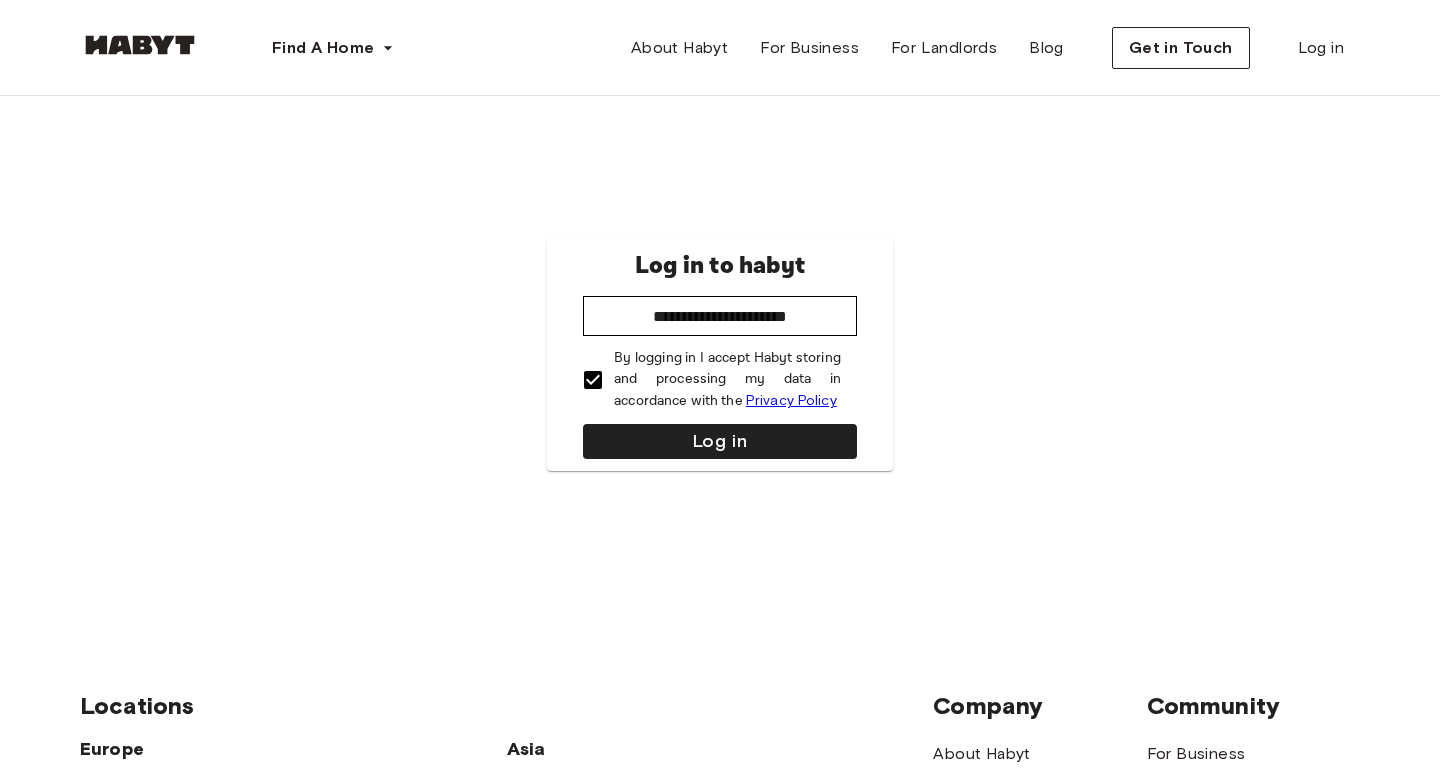 click on "**********" at bounding box center [720, 353] 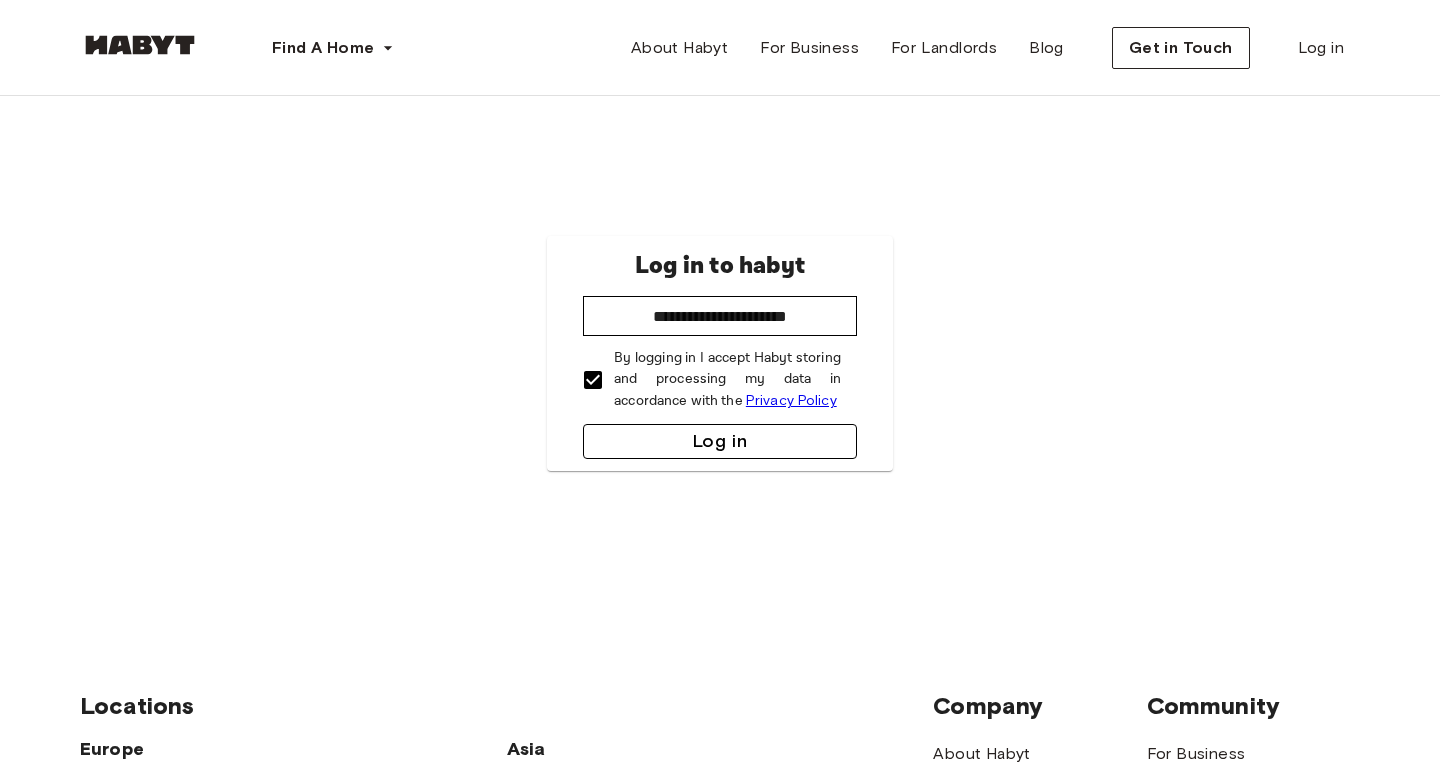 click on "Log in" at bounding box center [720, 441] 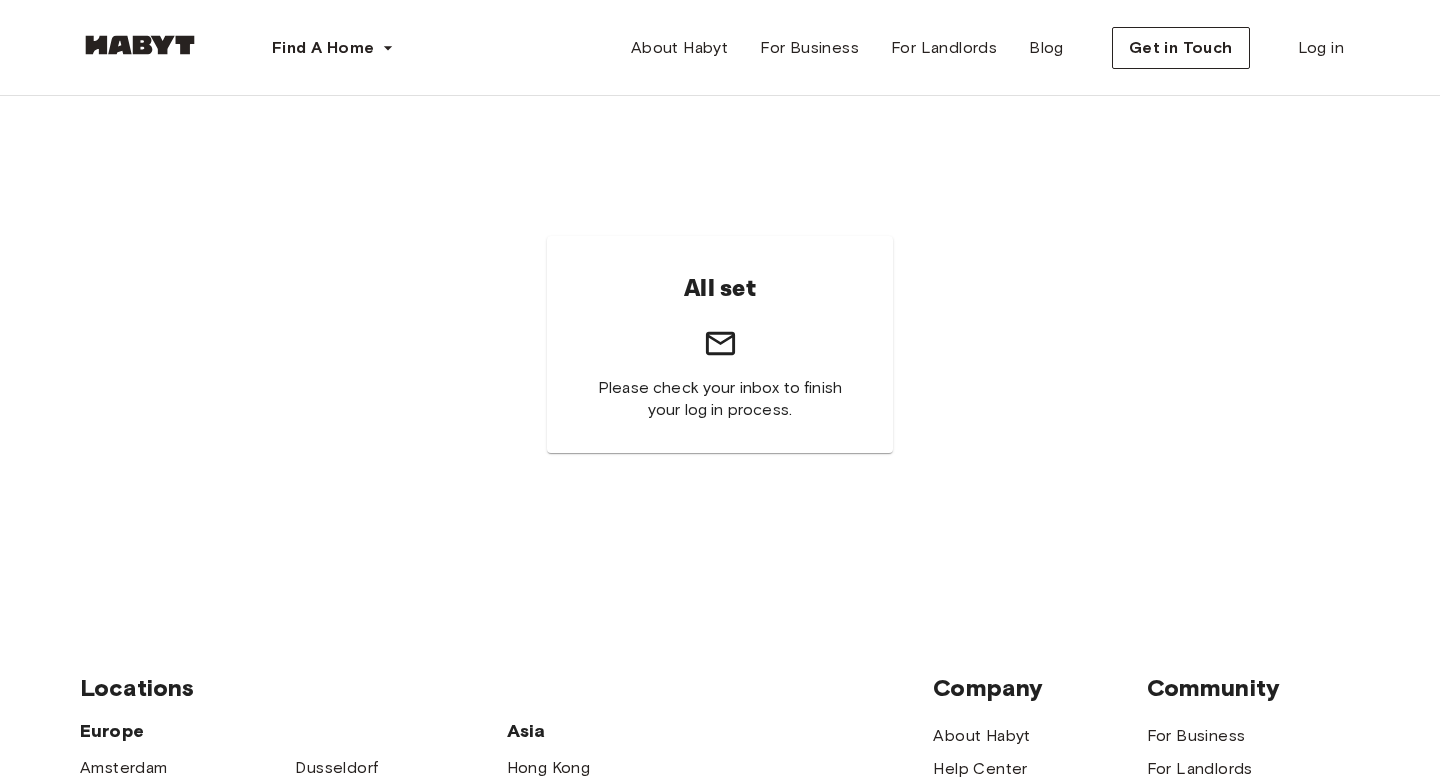 scroll, scrollTop: 0, scrollLeft: 0, axis: both 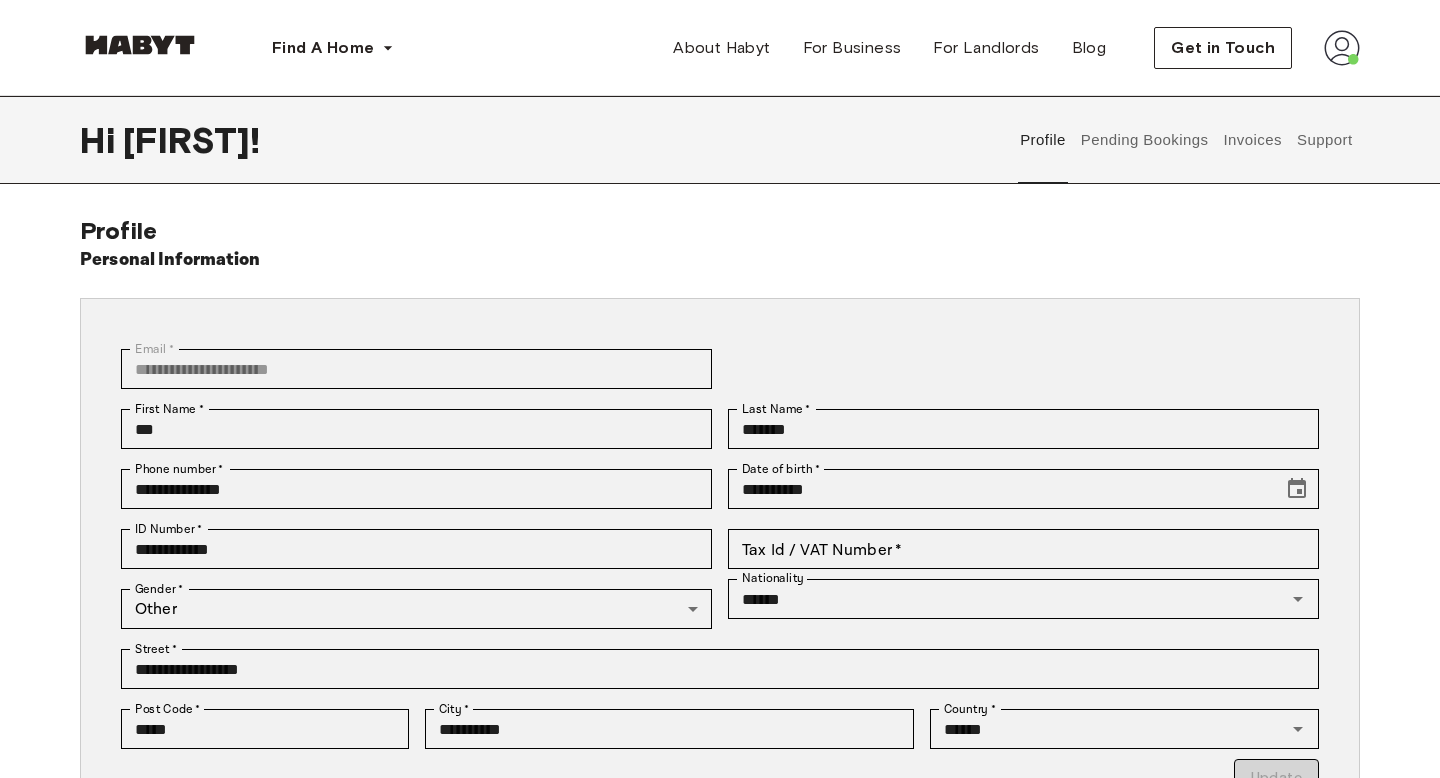click at bounding box center [1342, 48] 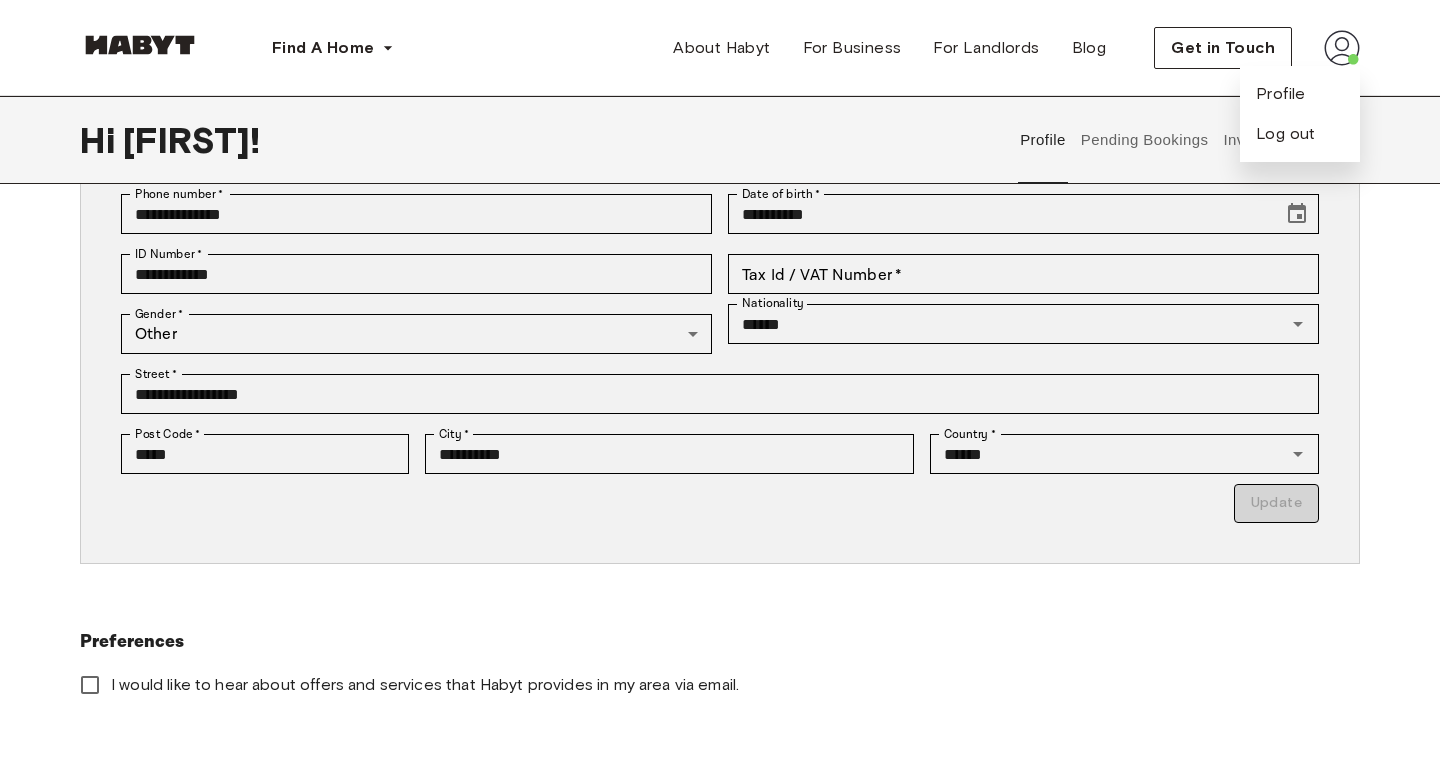 scroll, scrollTop: 0, scrollLeft: 0, axis: both 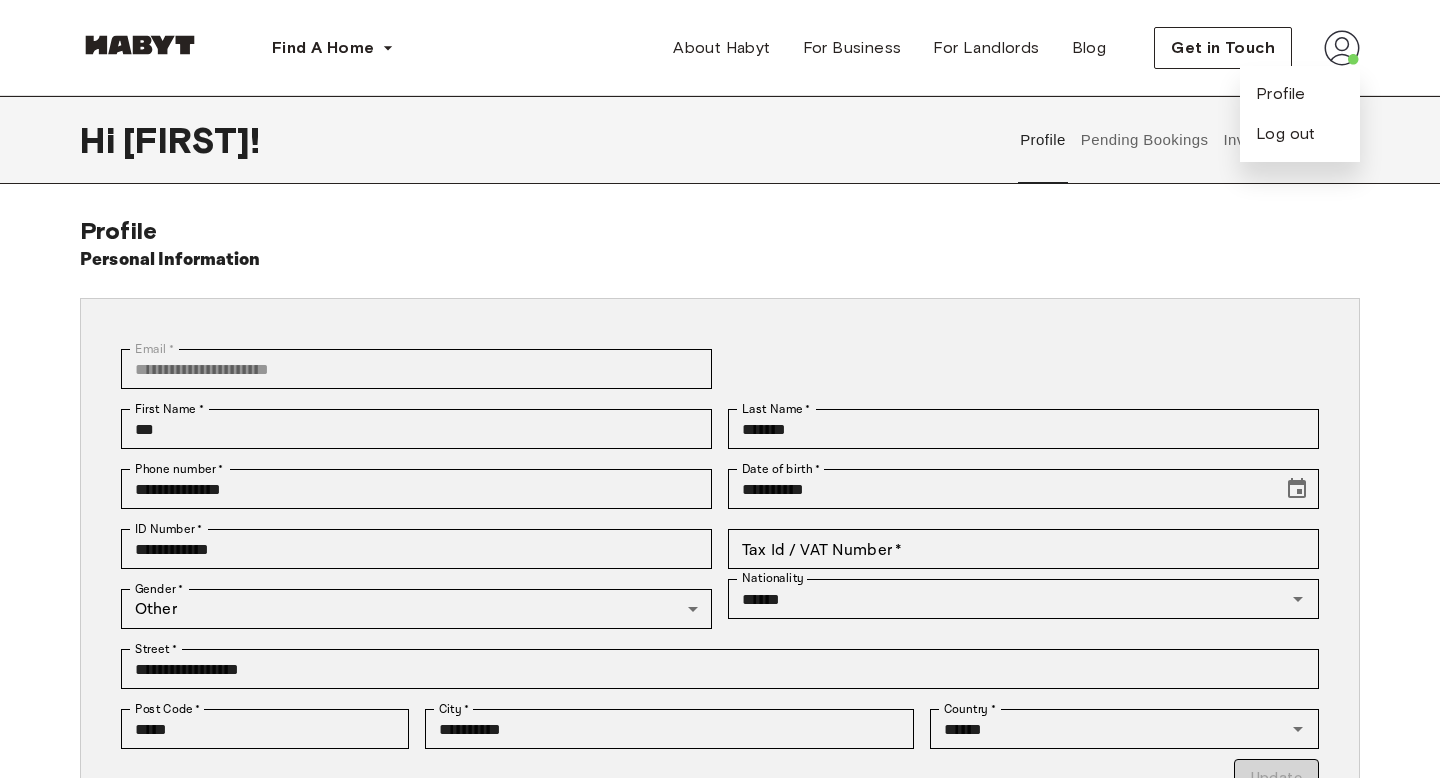 click on "**********" at bounding box center (720, 538) 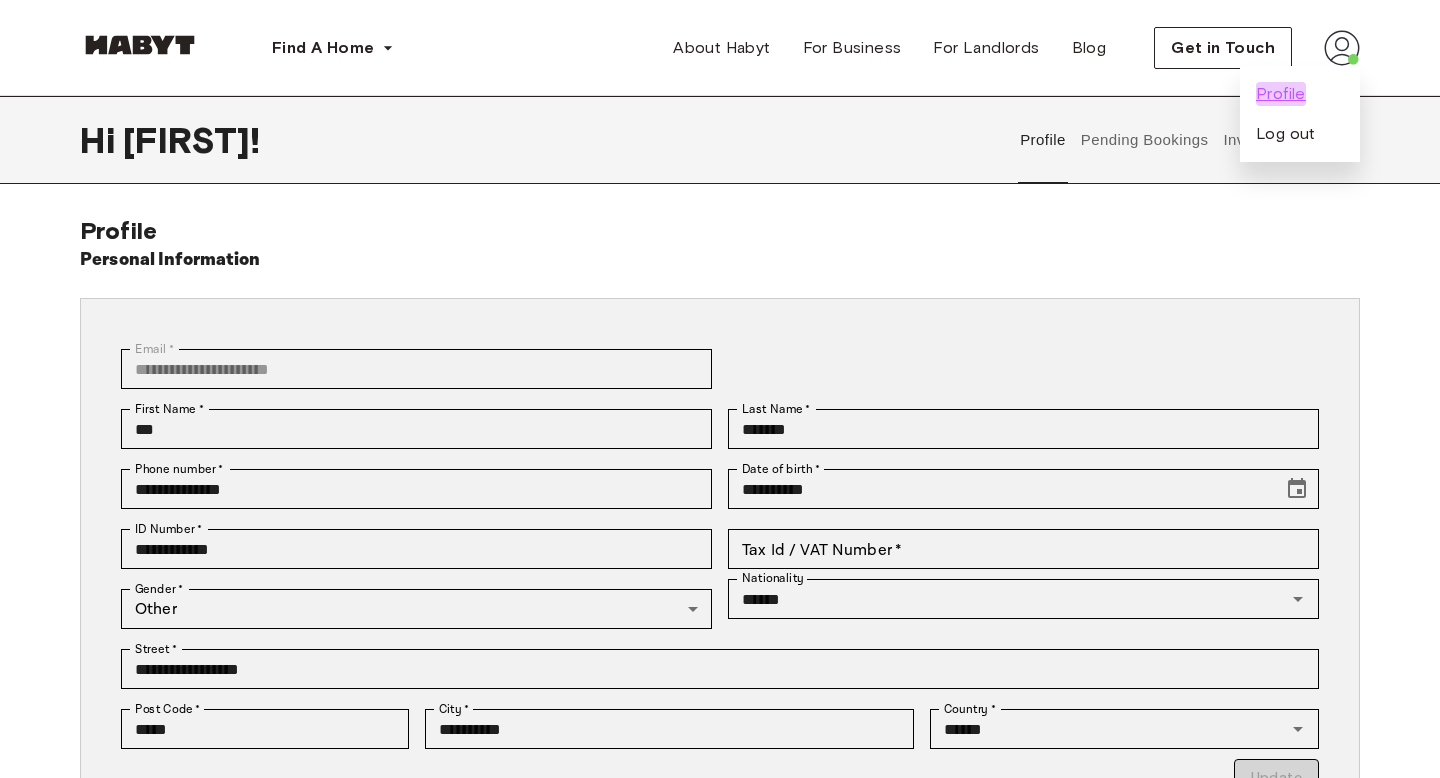 click on "Profile" at bounding box center [1281, 94] 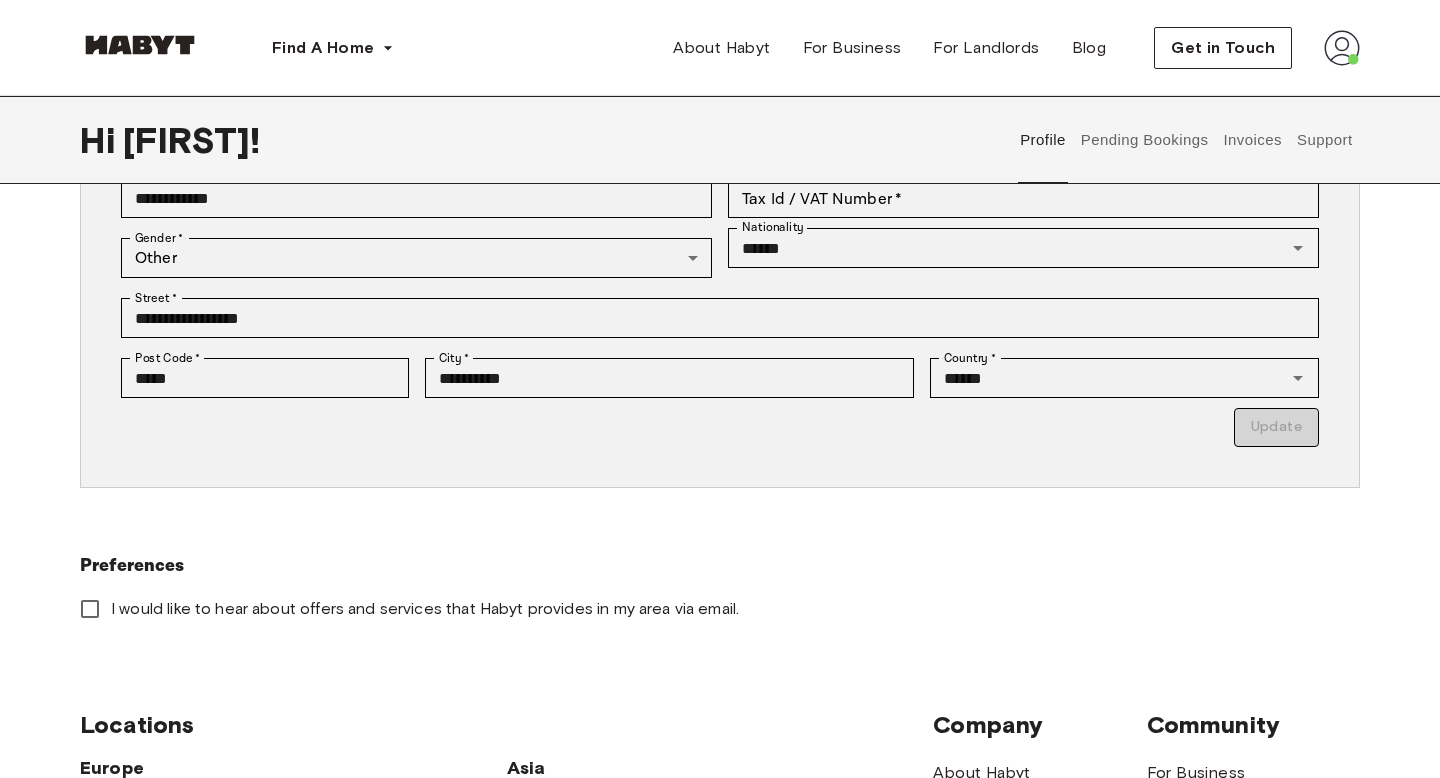 scroll, scrollTop: 355, scrollLeft: 0, axis: vertical 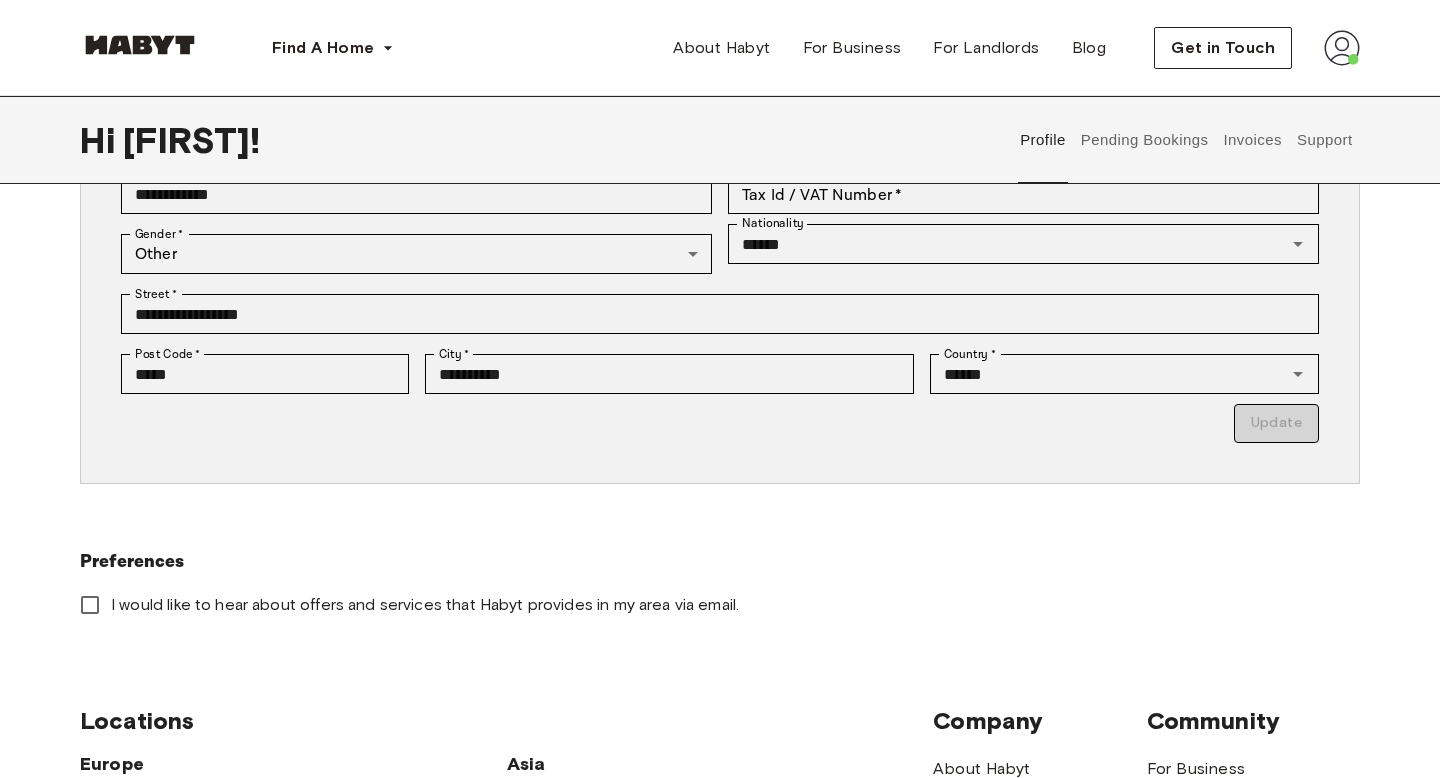 click on "Country   * ****** Country   *" at bounding box center (1116, 374) 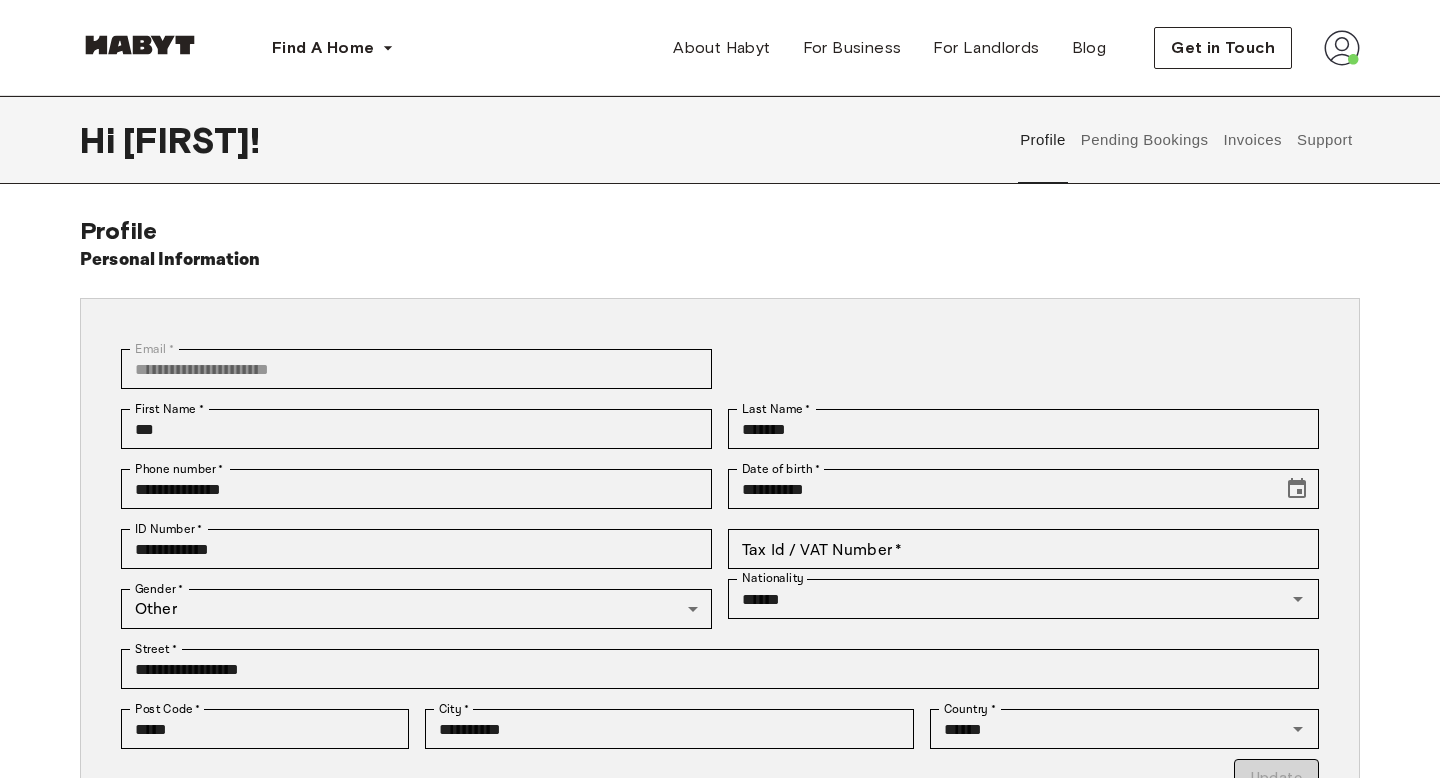 click at bounding box center [1342, 48] 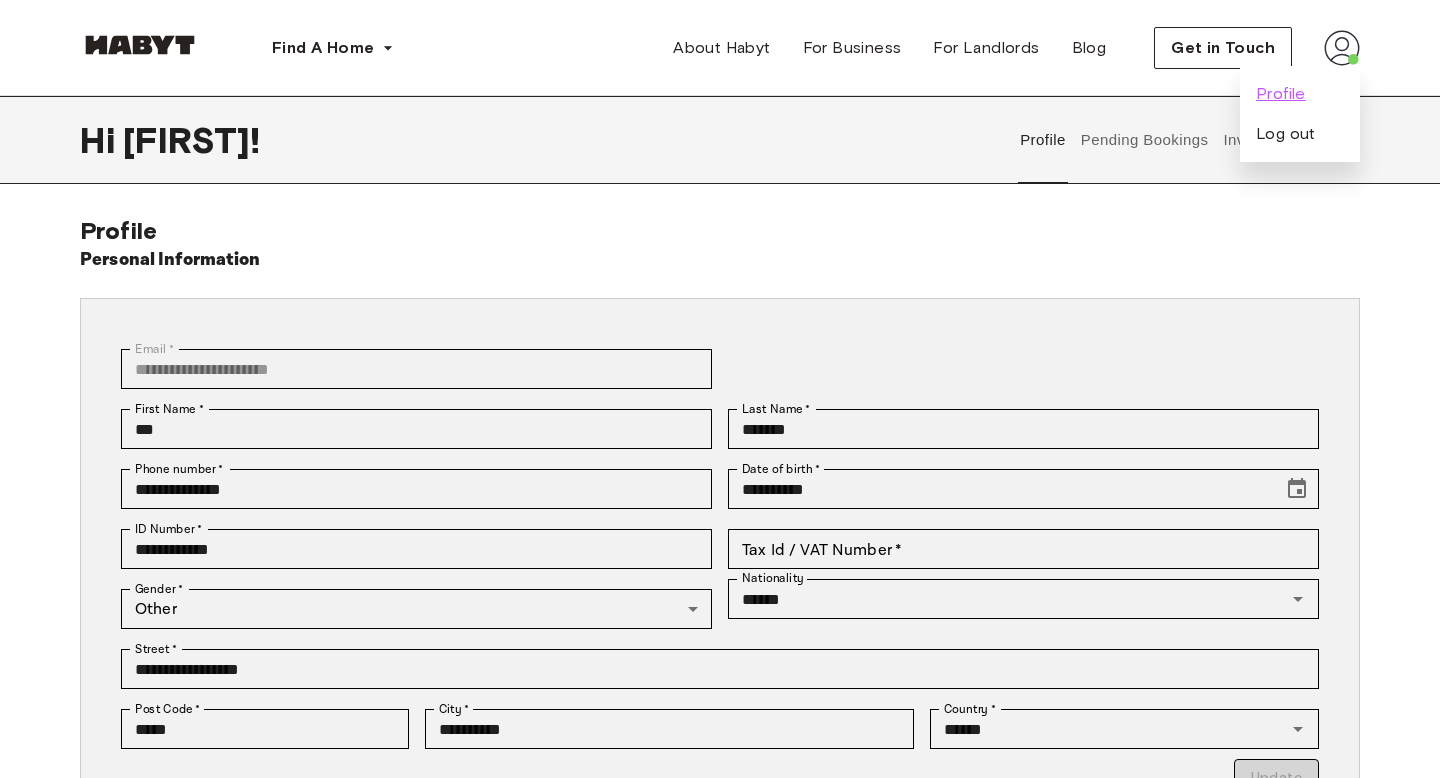 click on "Profile" at bounding box center [1281, 94] 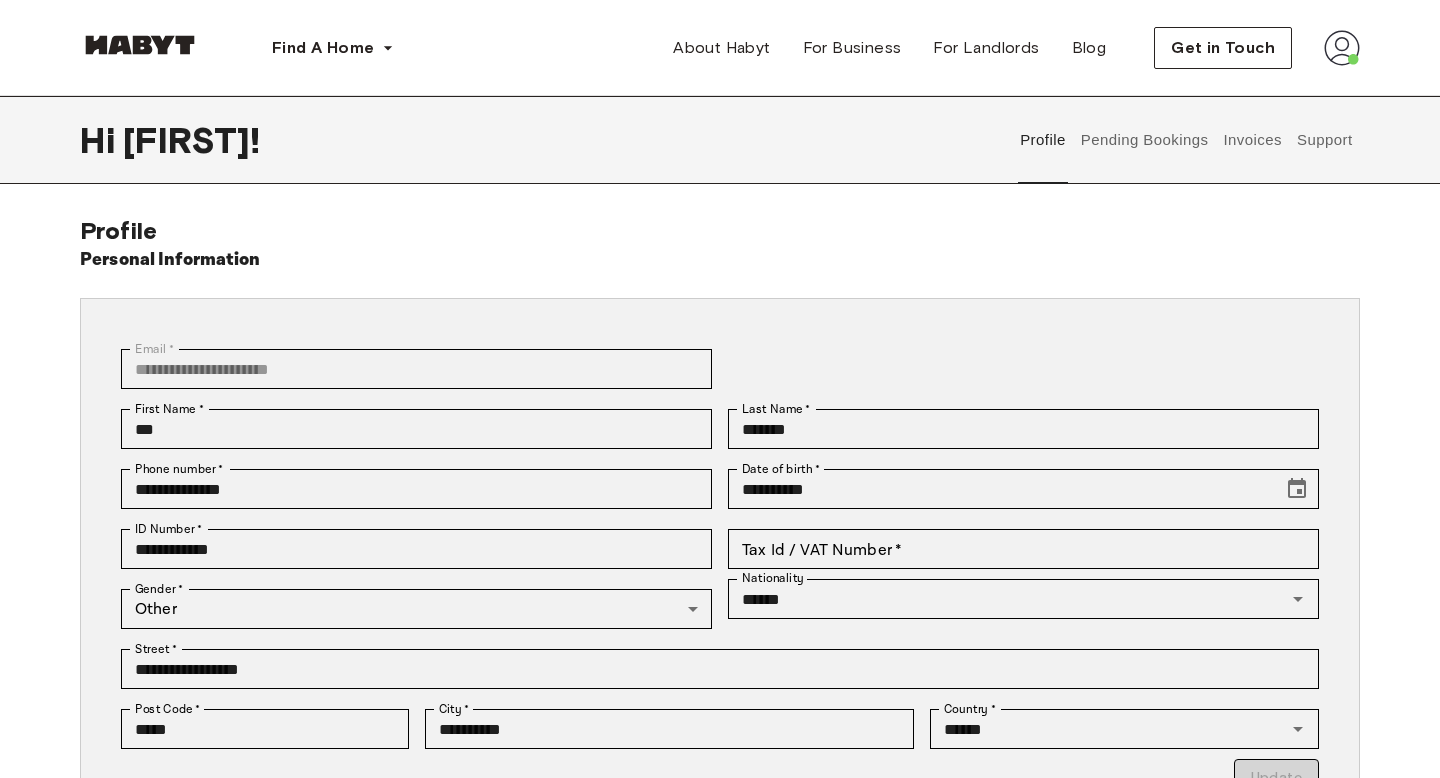 click at bounding box center [1342, 48] 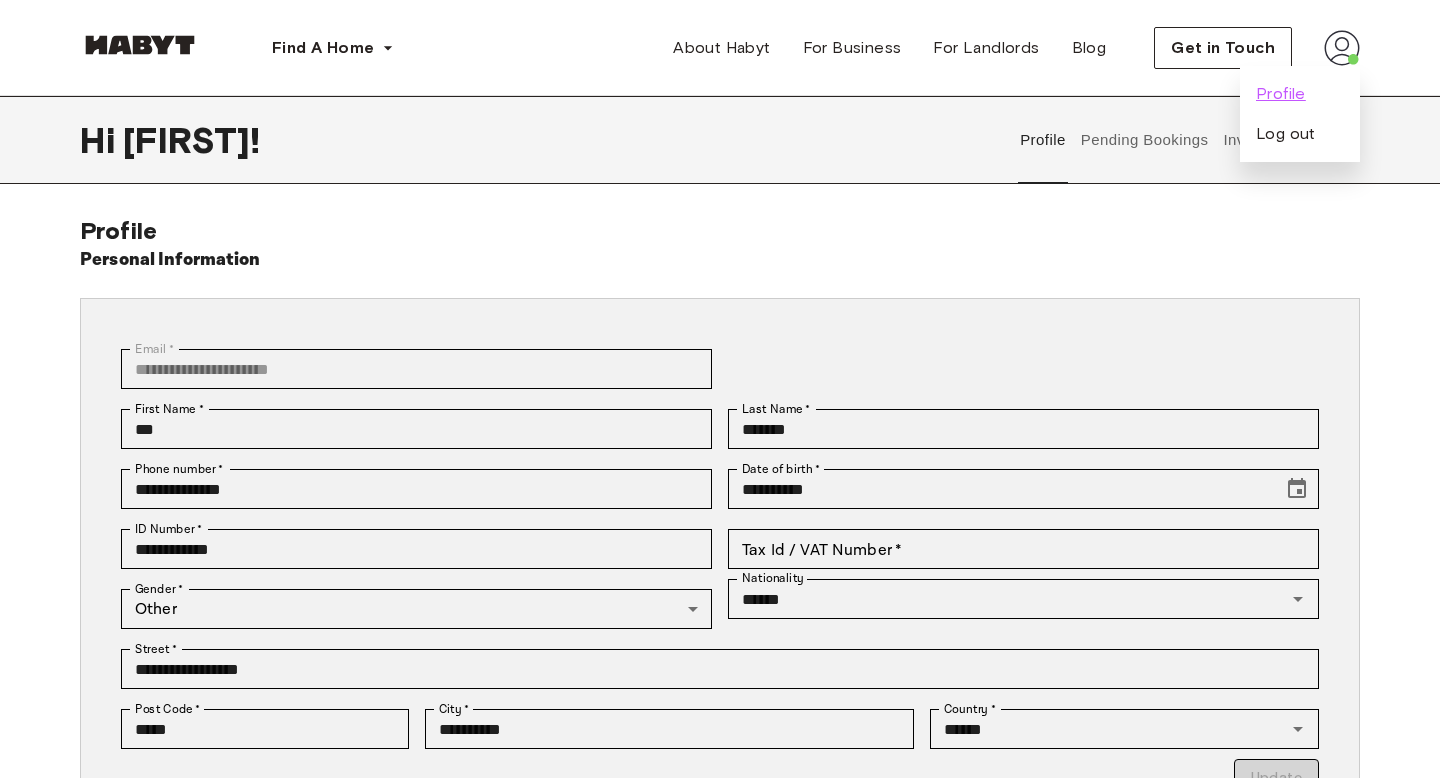 click on "Profile" at bounding box center [1281, 94] 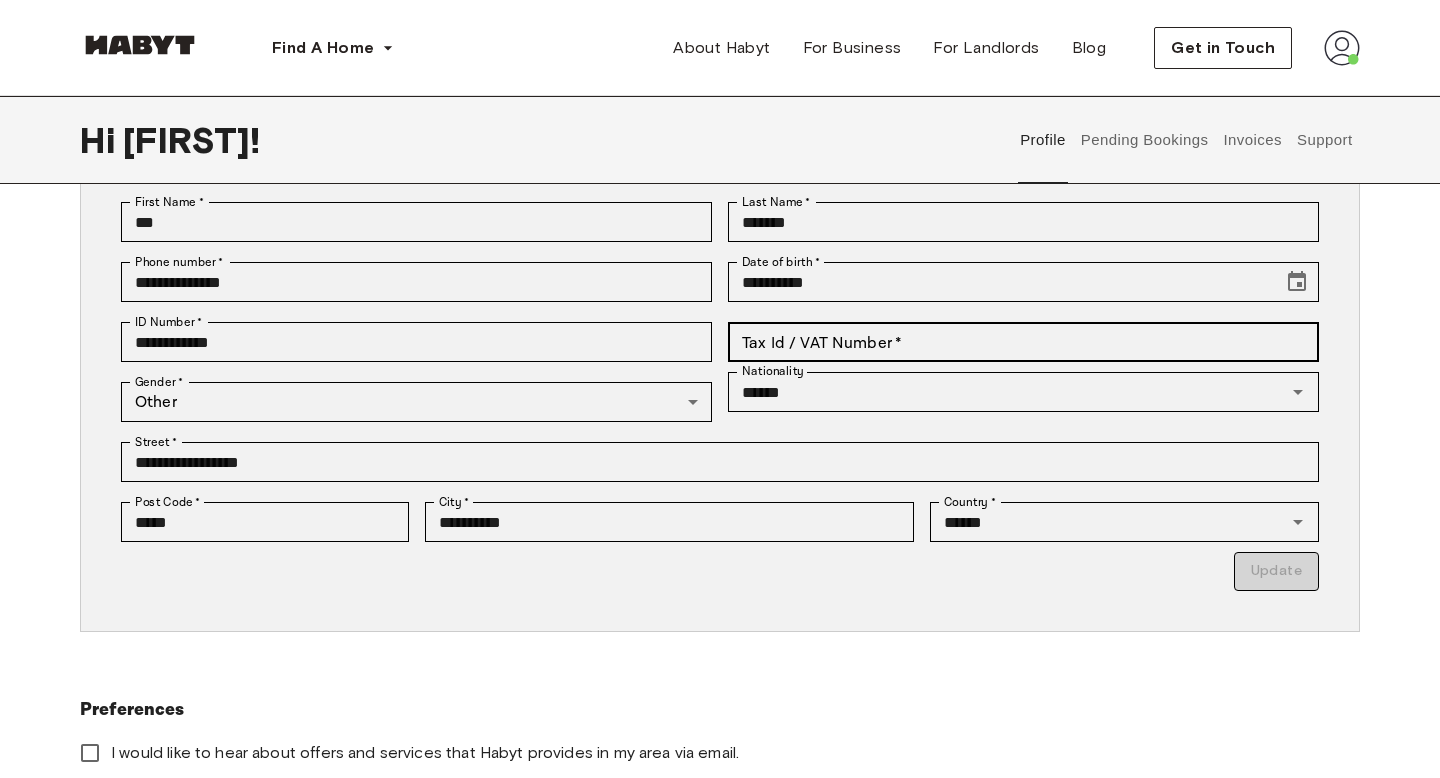 scroll, scrollTop: 0, scrollLeft: 0, axis: both 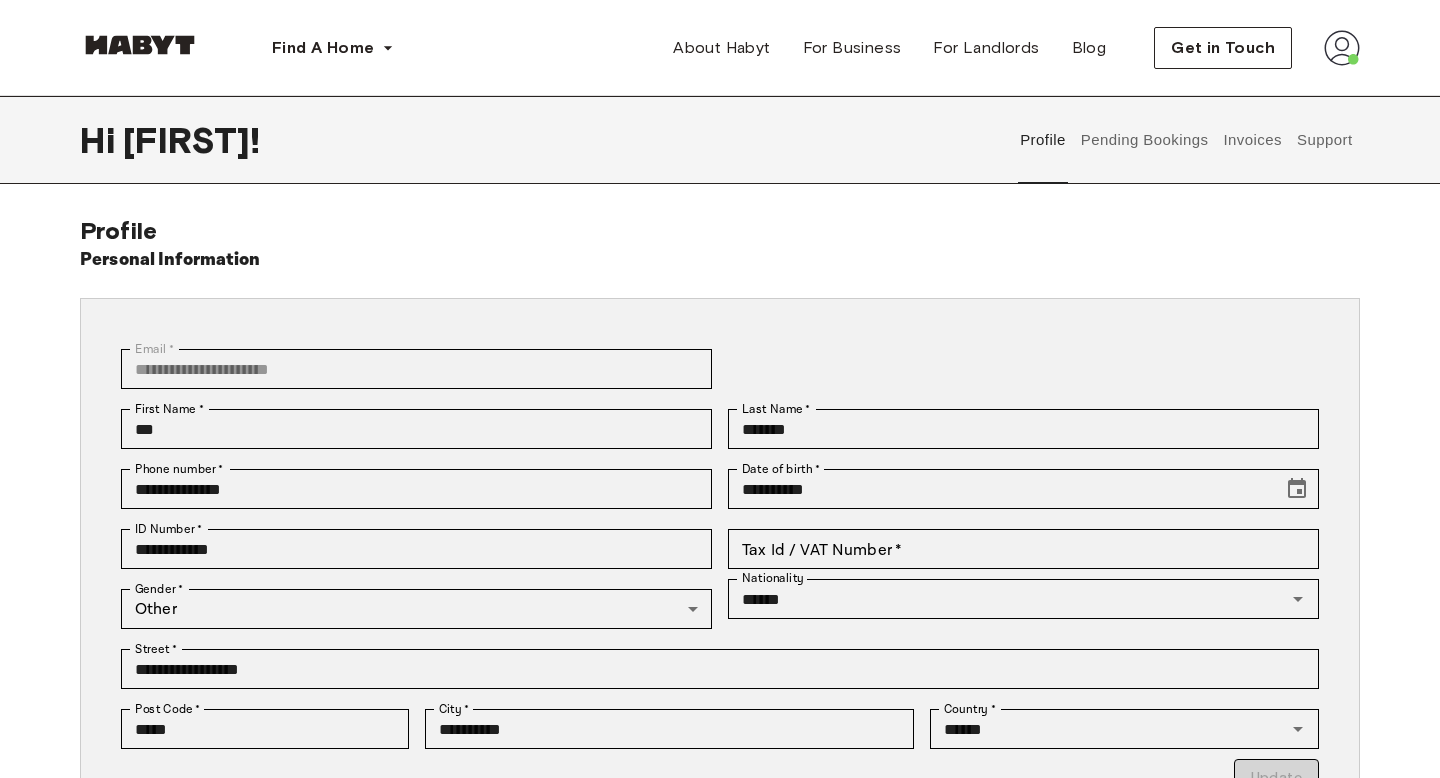 click on "Pending Bookings" at bounding box center [1144, 140] 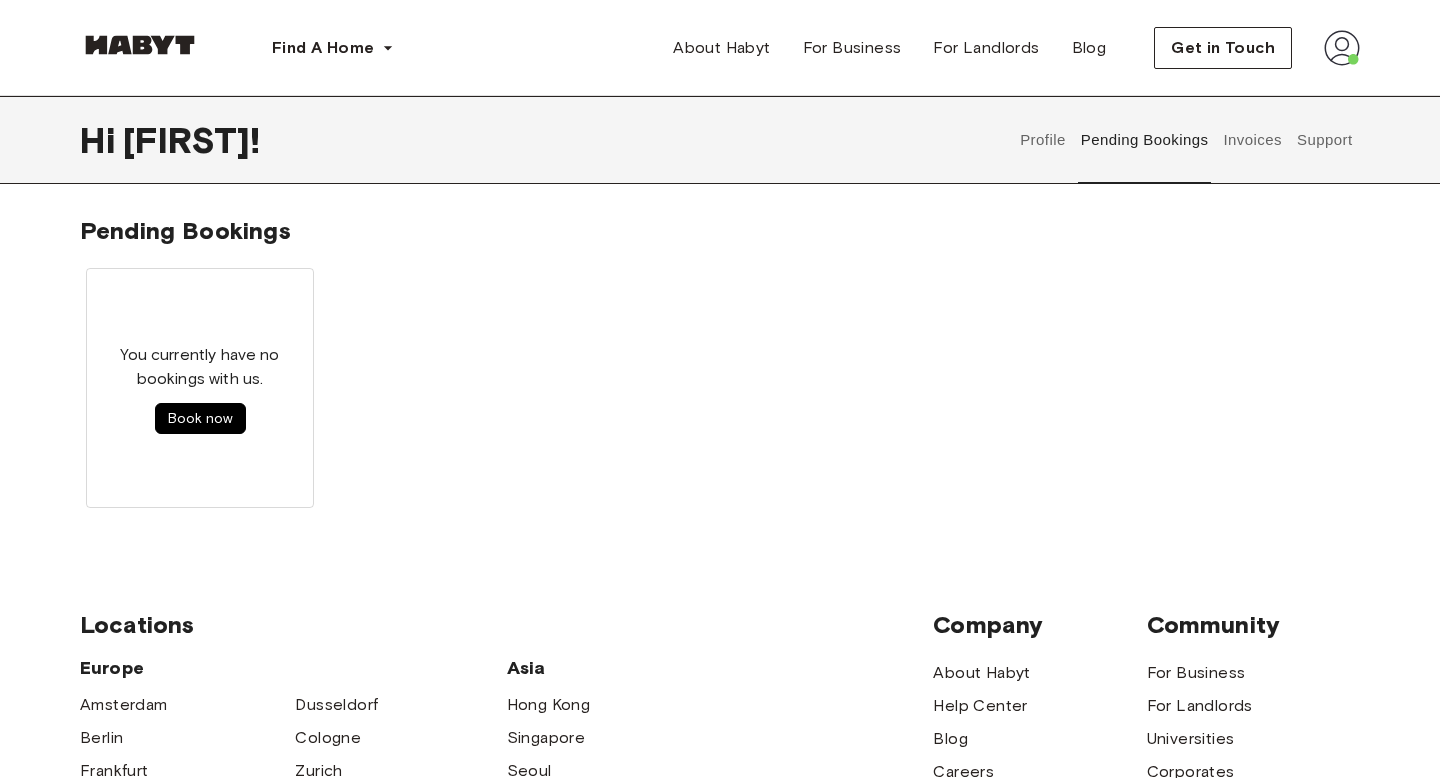 click on "Profile Pending Bookings Invoices Support" at bounding box center (1186, 140) 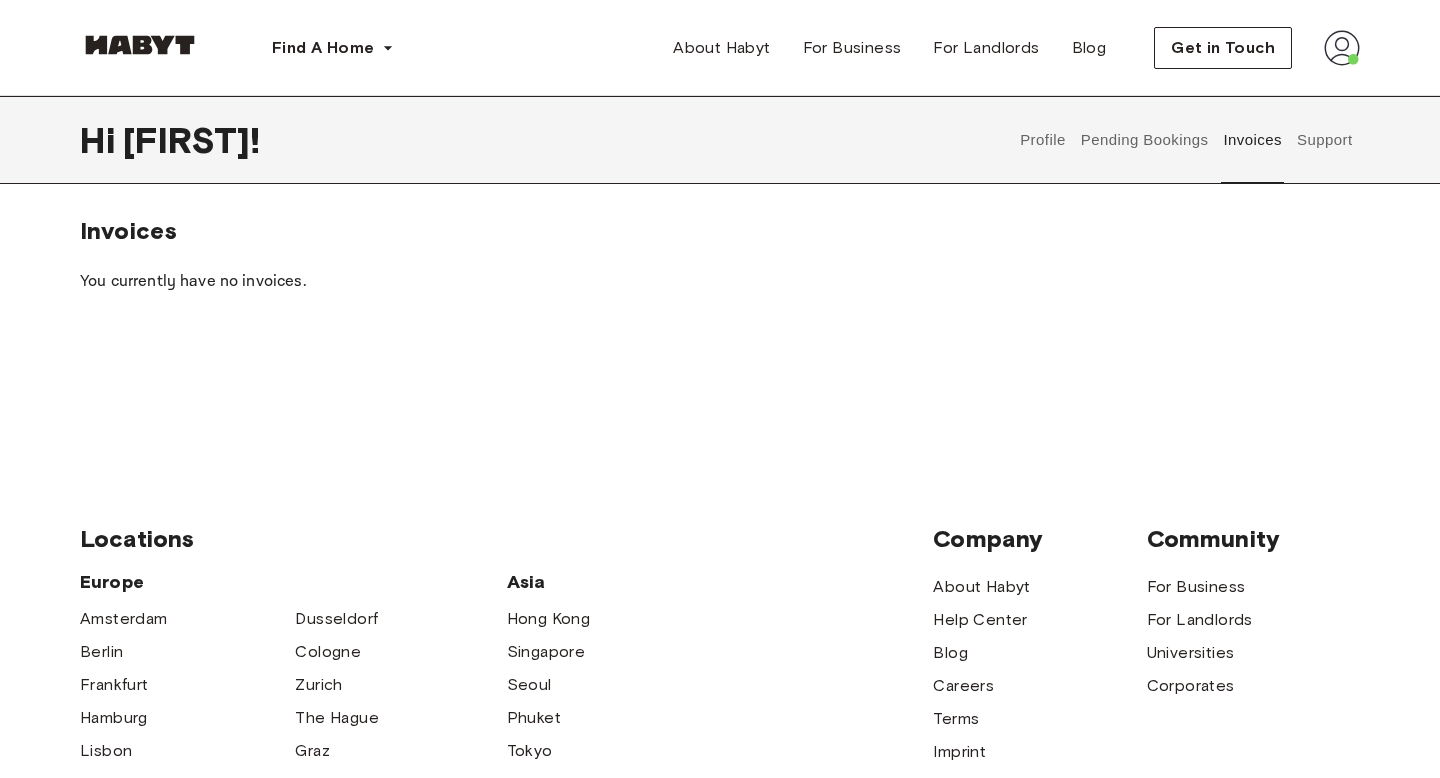 click on "Support" at bounding box center [1324, 140] 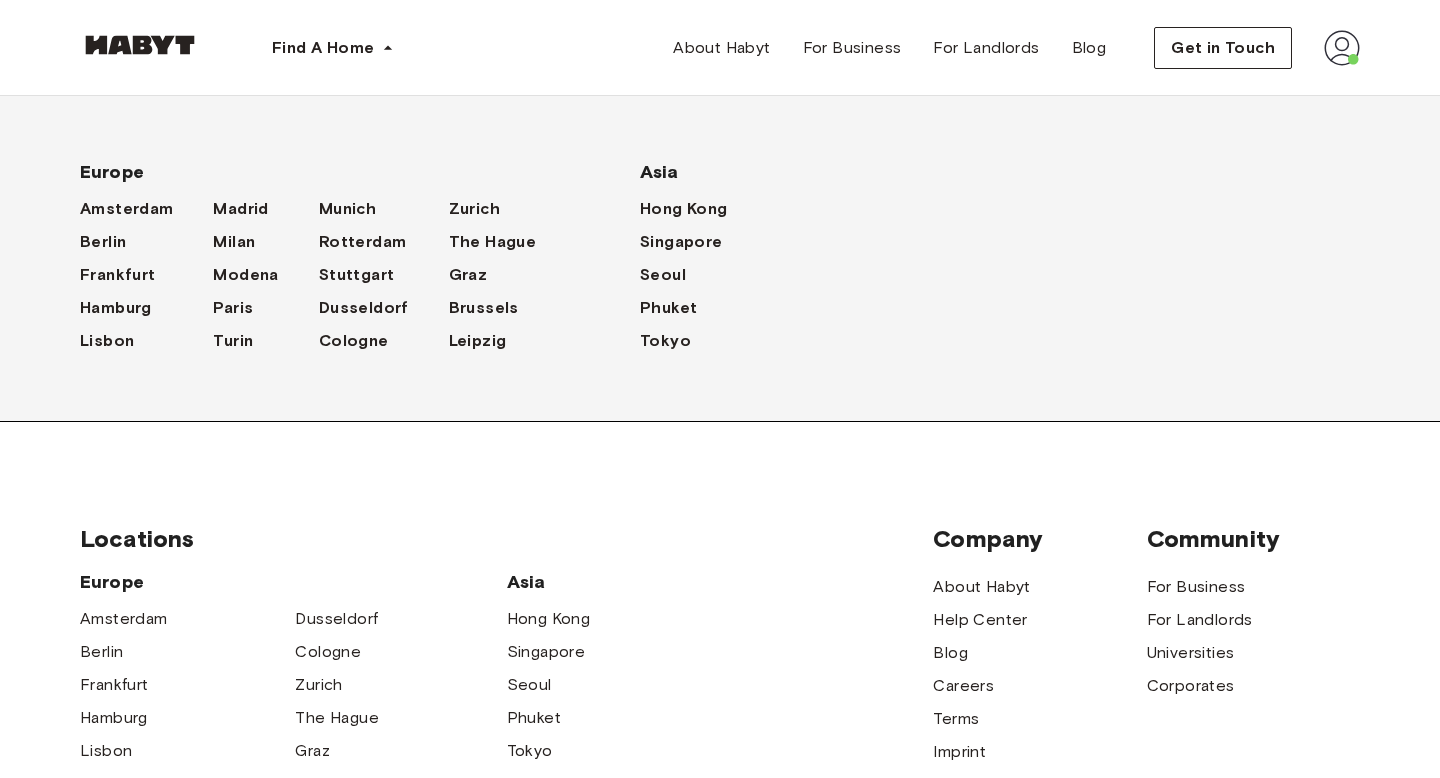 click at bounding box center (140, 45) 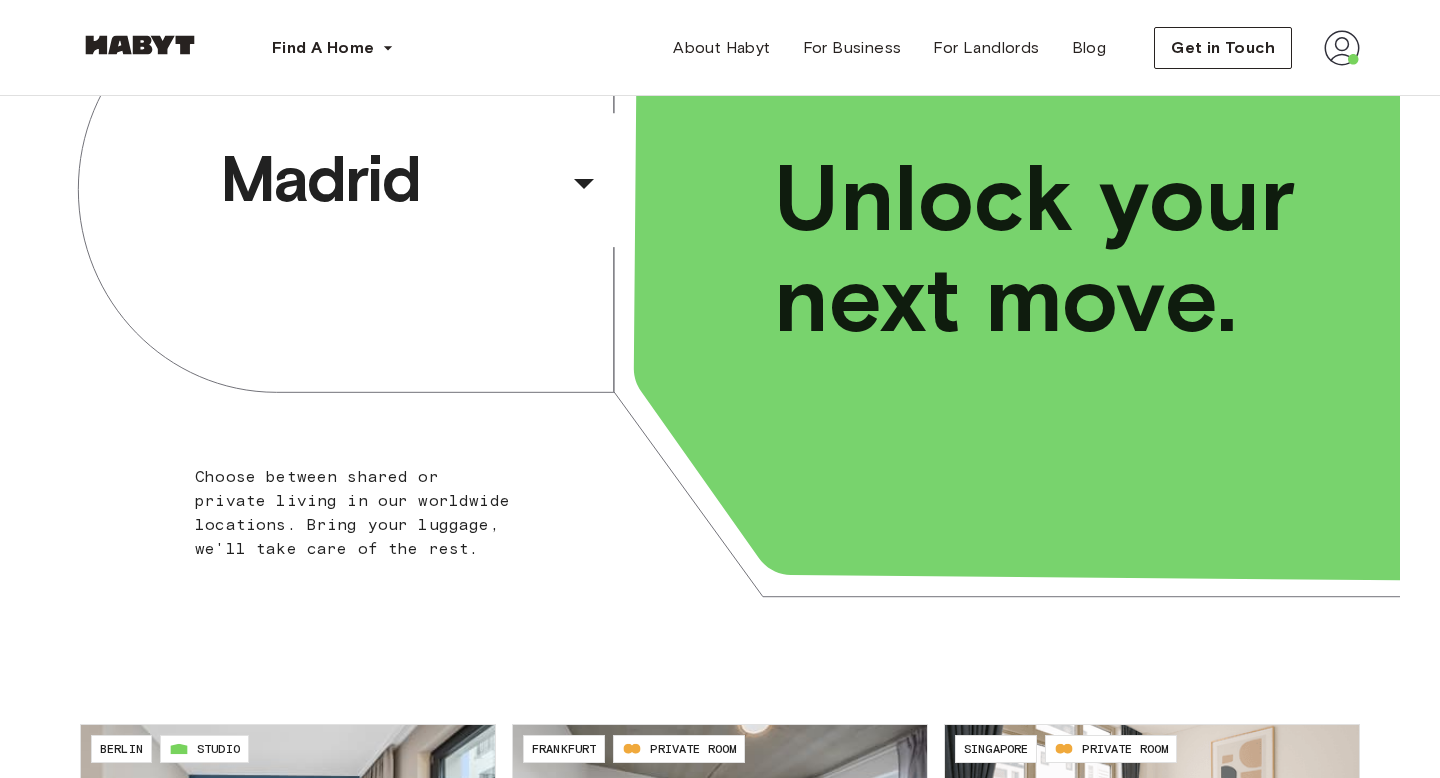scroll, scrollTop: 0, scrollLeft: 0, axis: both 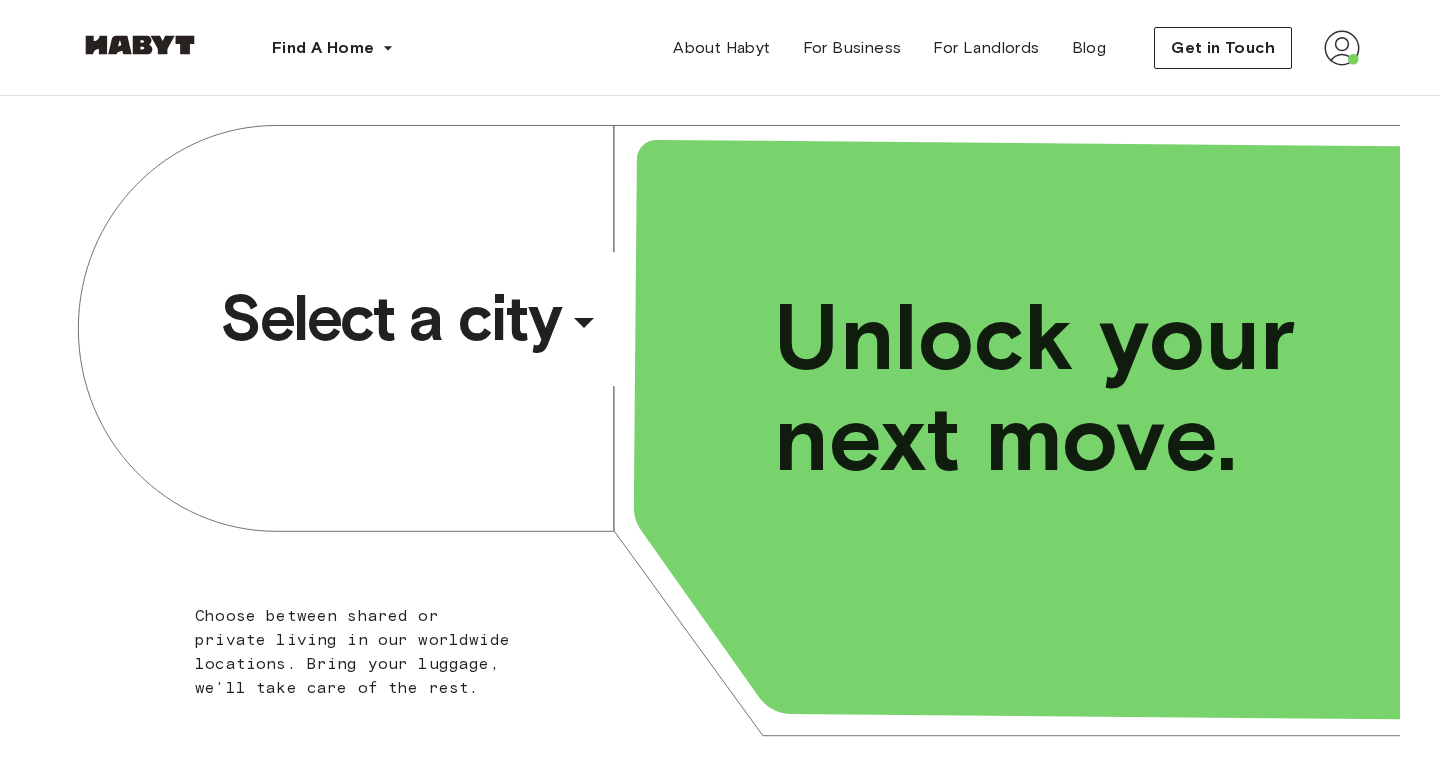 click on "​" at bounding box center [611, 338] 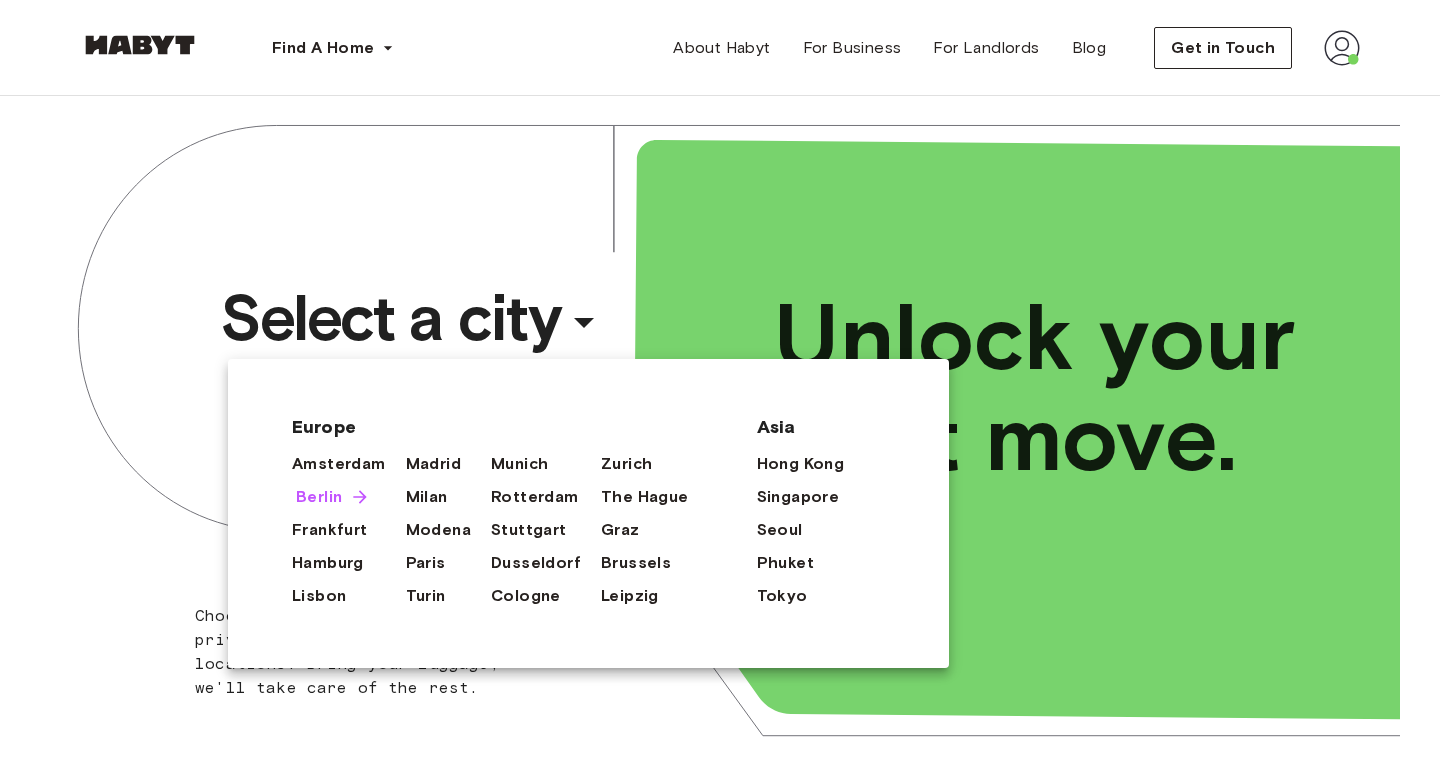 click on "Berlin" at bounding box center [319, 497] 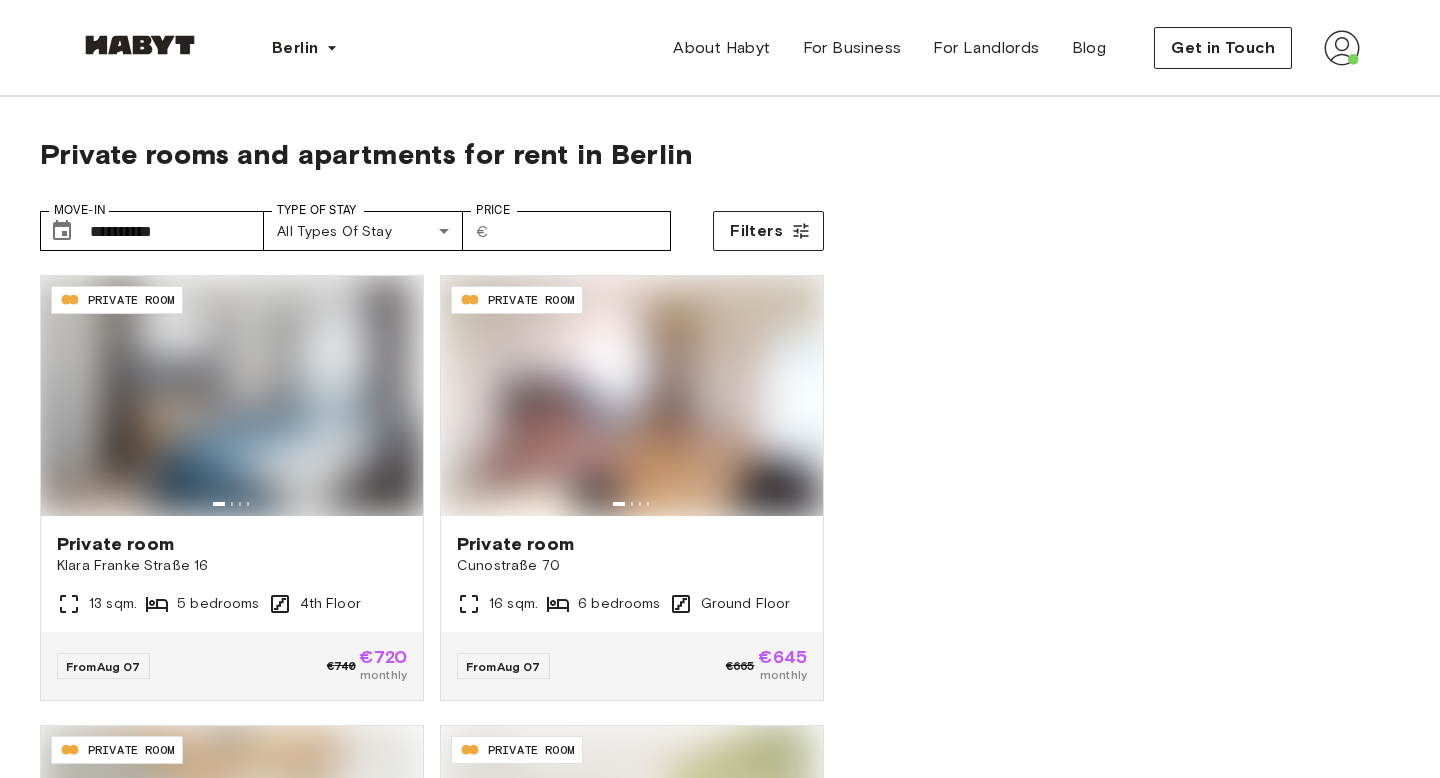 scroll, scrollTop: 257, scrollLeft: 0, axis: vertical 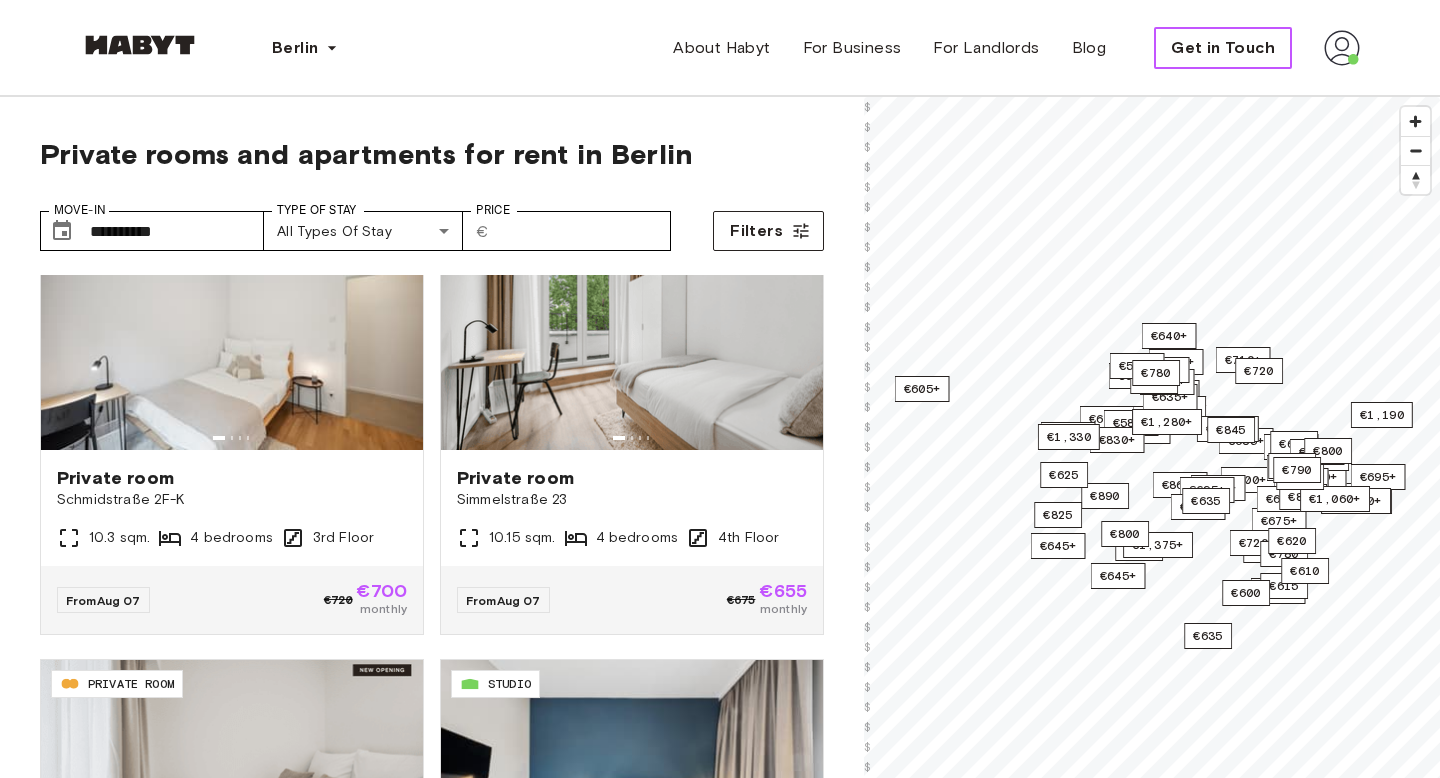 click on "Get in Touch" at bounding box center [1223, 48] 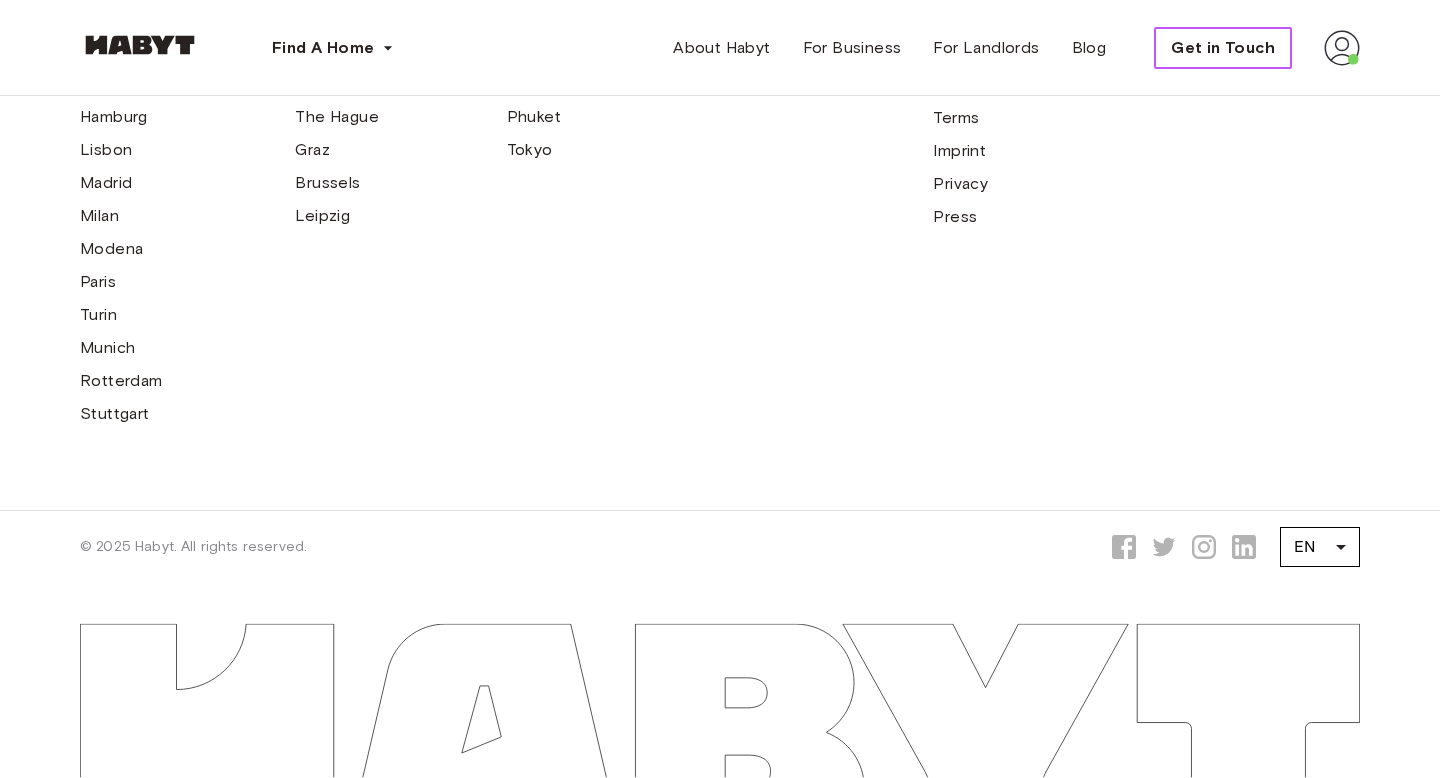 scroll, scrollTop: 0, scrollLeft: 0, axis: both 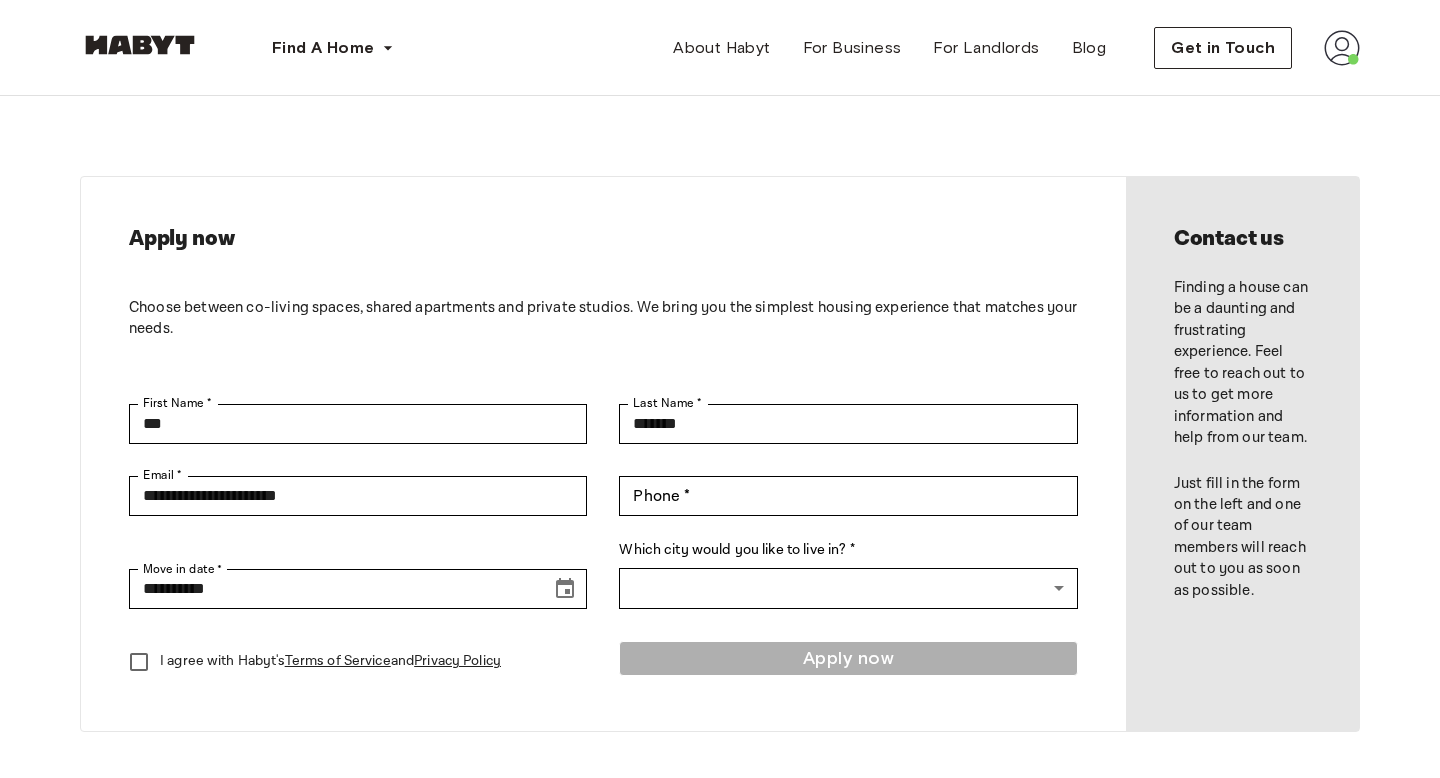 click at bounding box center (1342, 48) 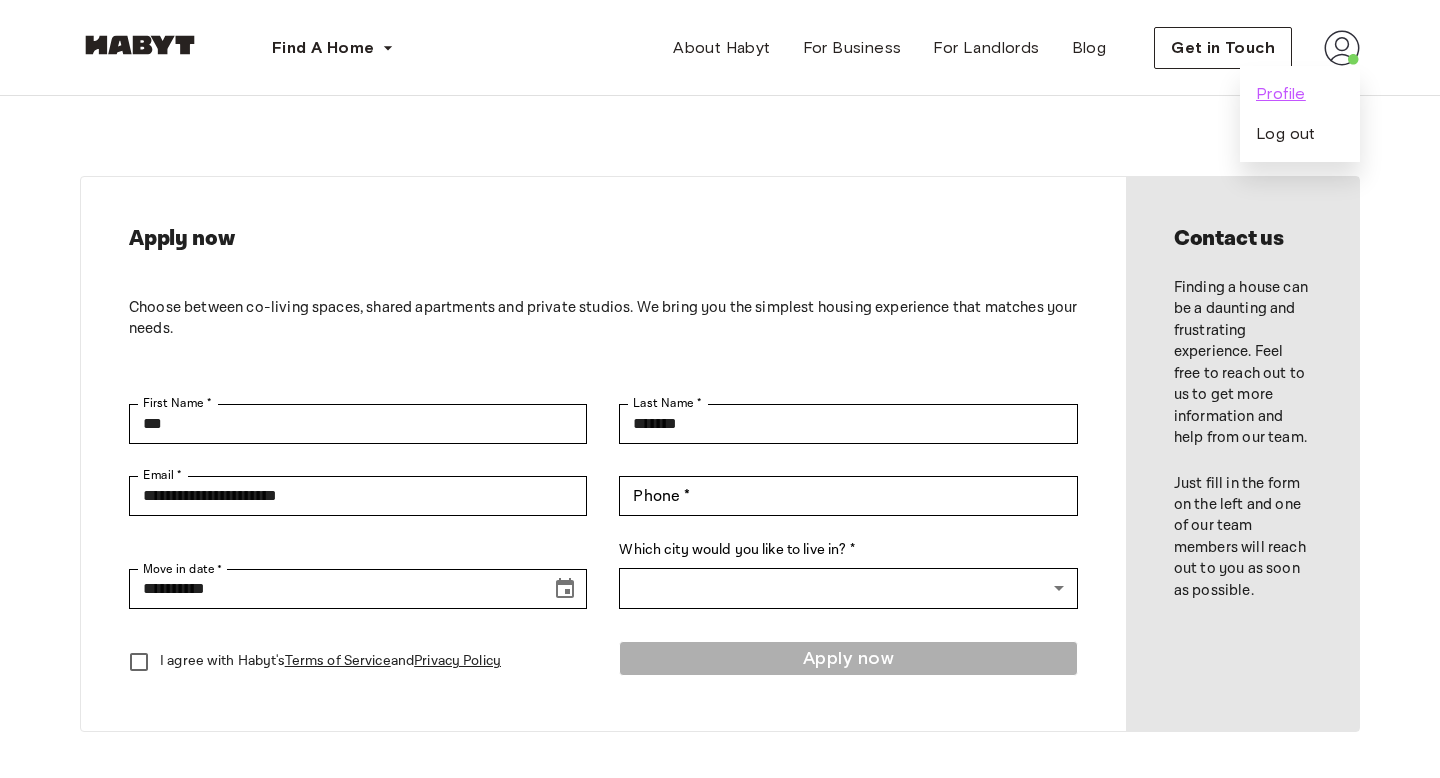 click on "Profile" at bounding box center (1281, 94) 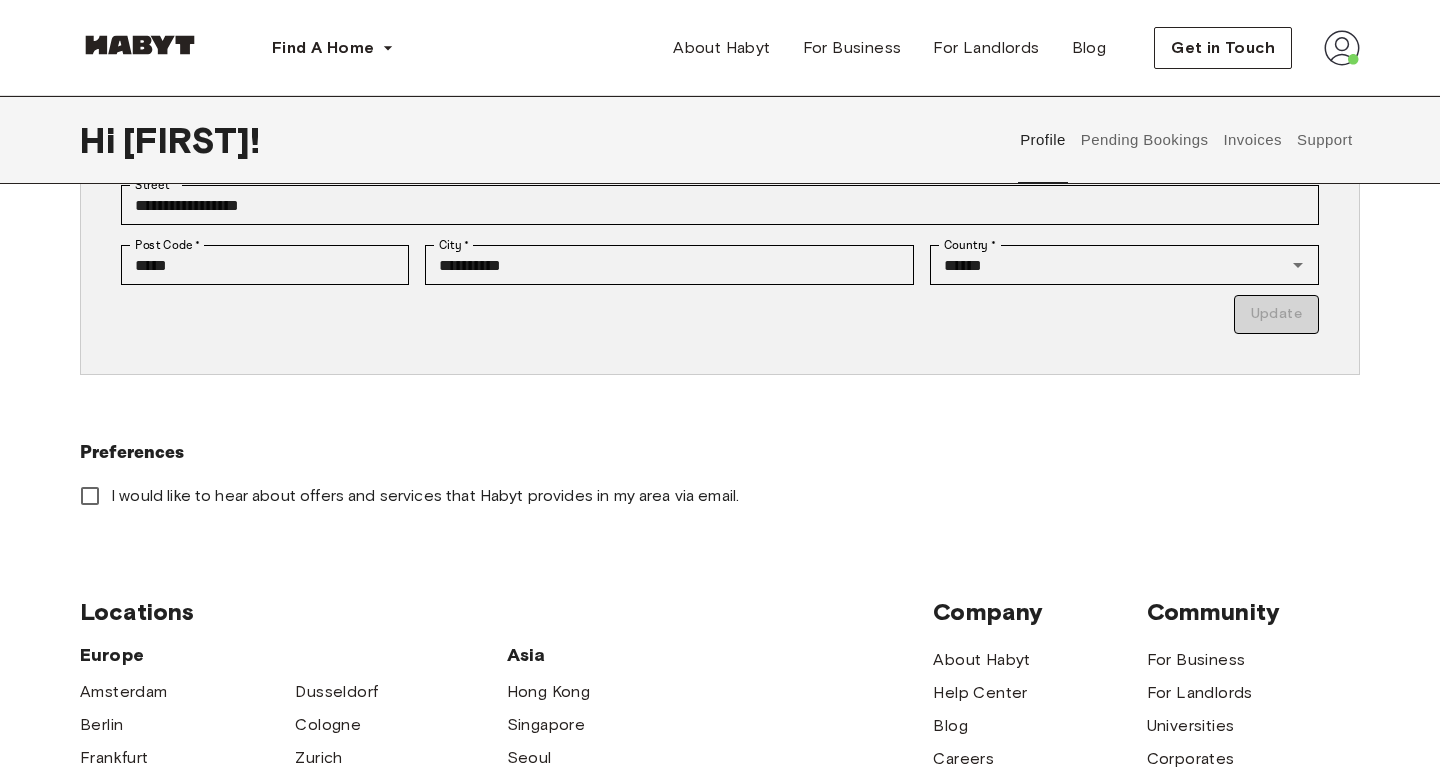 scroll, scrollTop: 0, scrollLeft: 0, axis: both 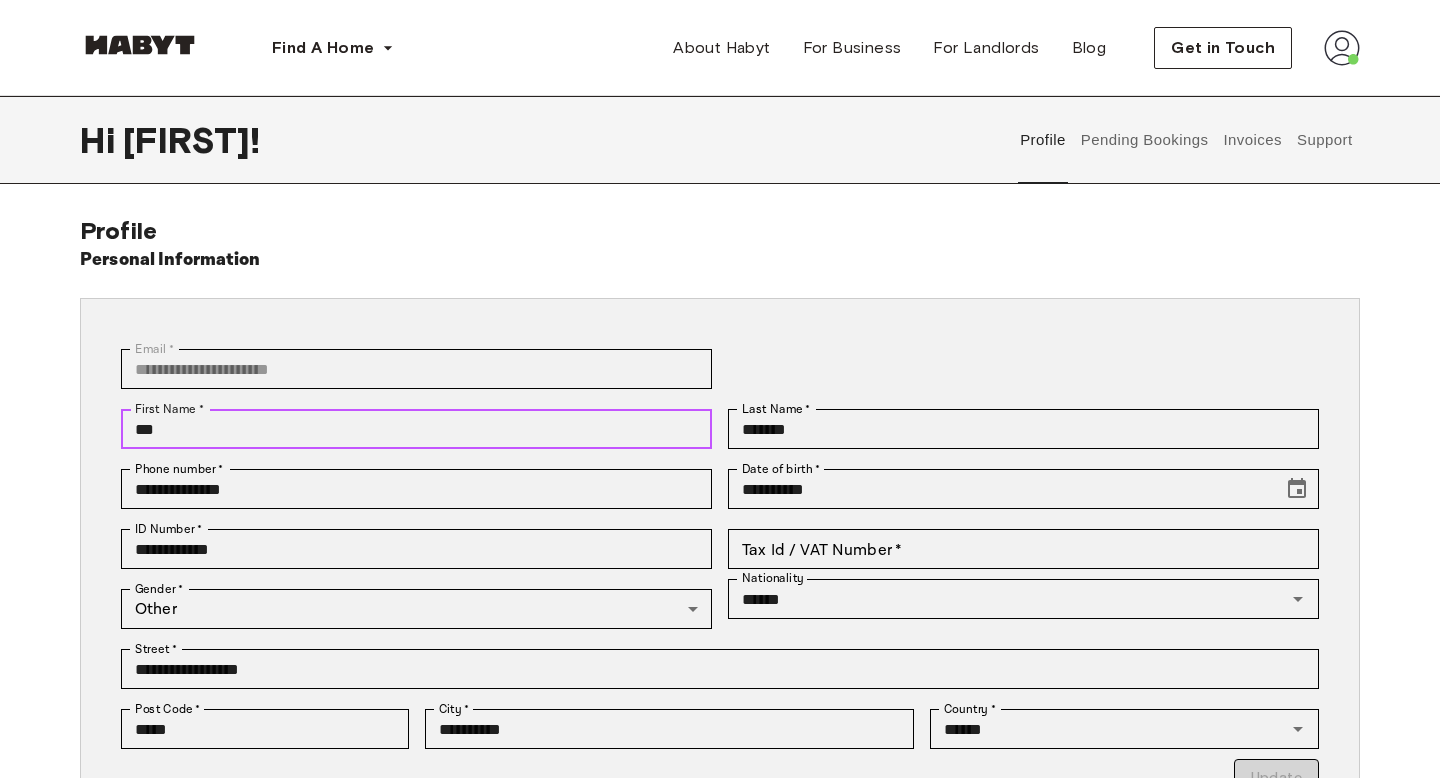 click on "***" at bounding box center (416, 429) 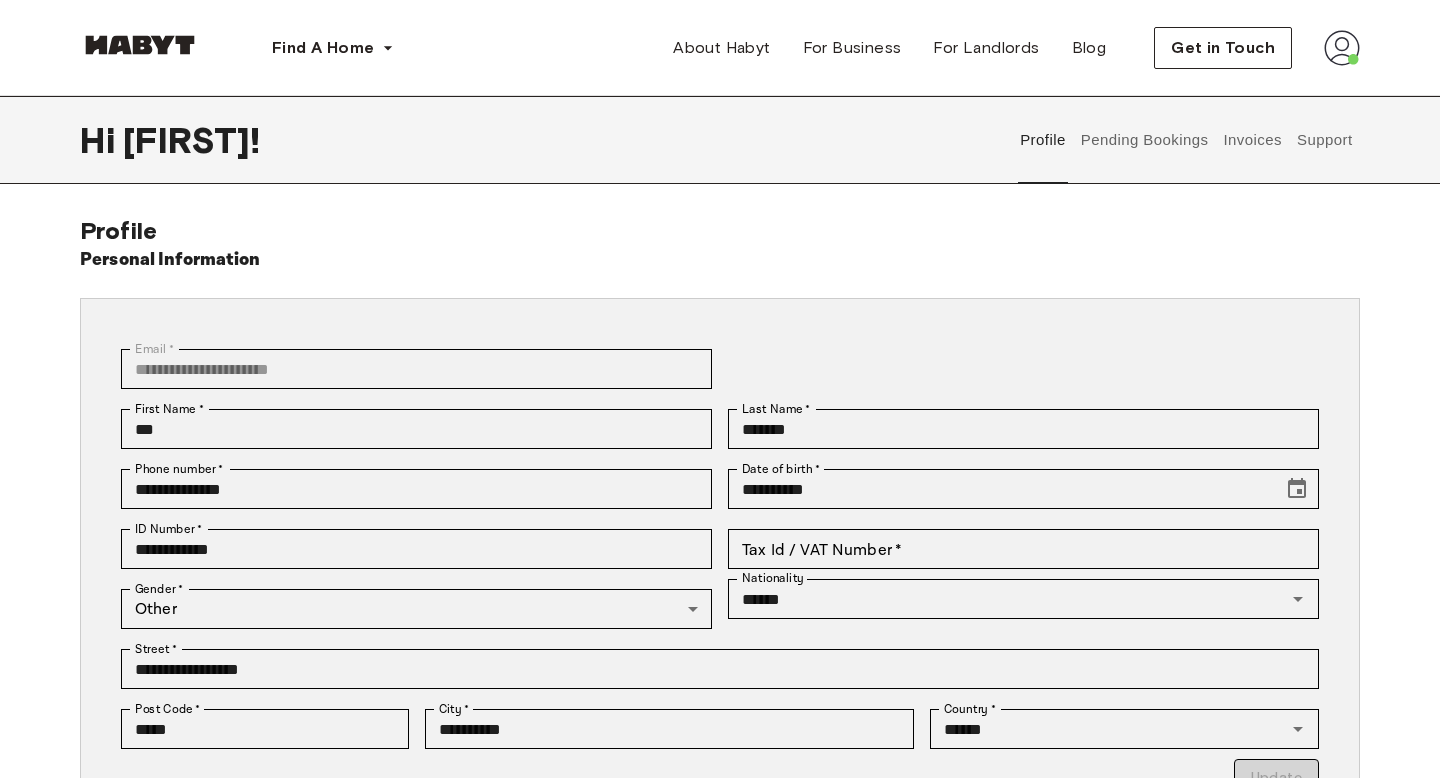 click on "Support" at bounding box center (1324, 140) 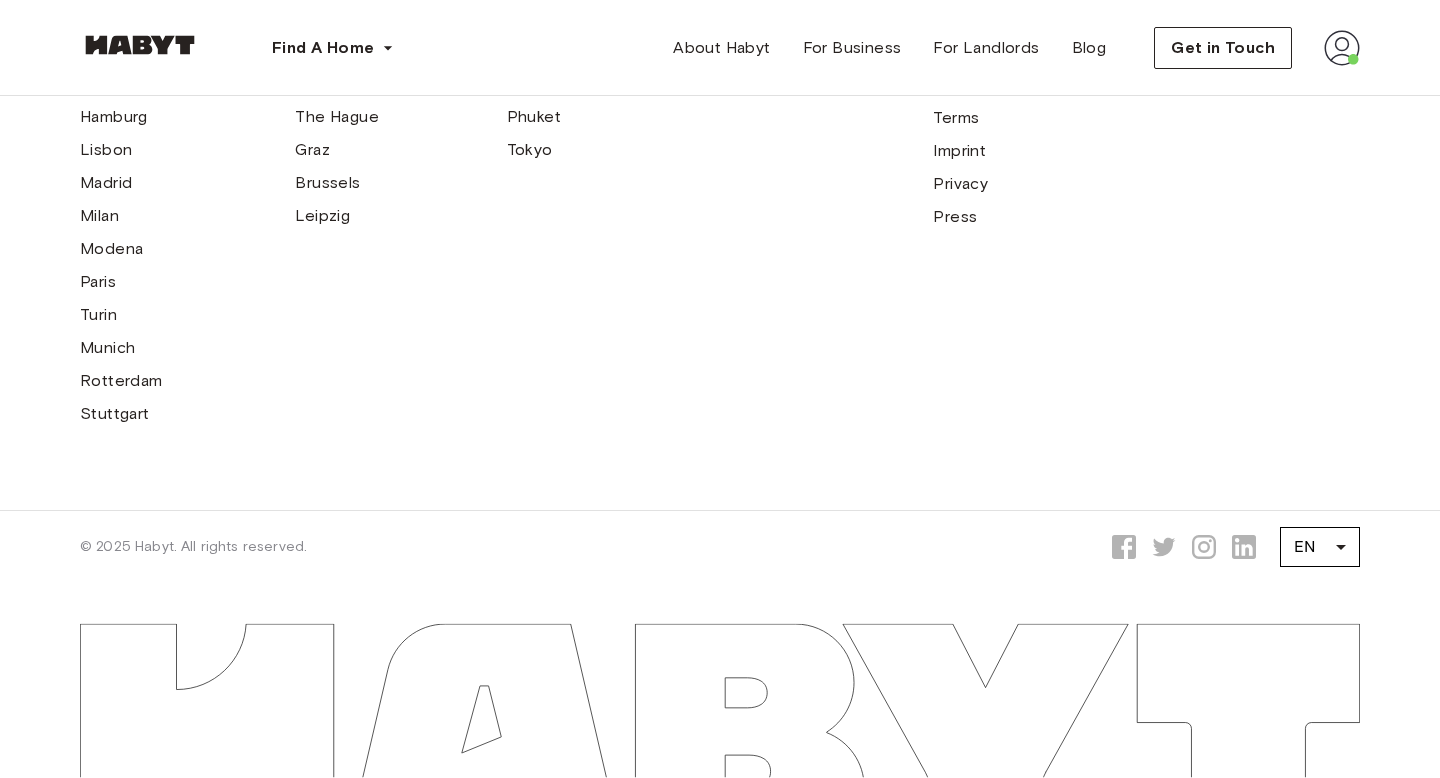 scroll, scrollTop: 0, scrollLeft: 0, axis: both 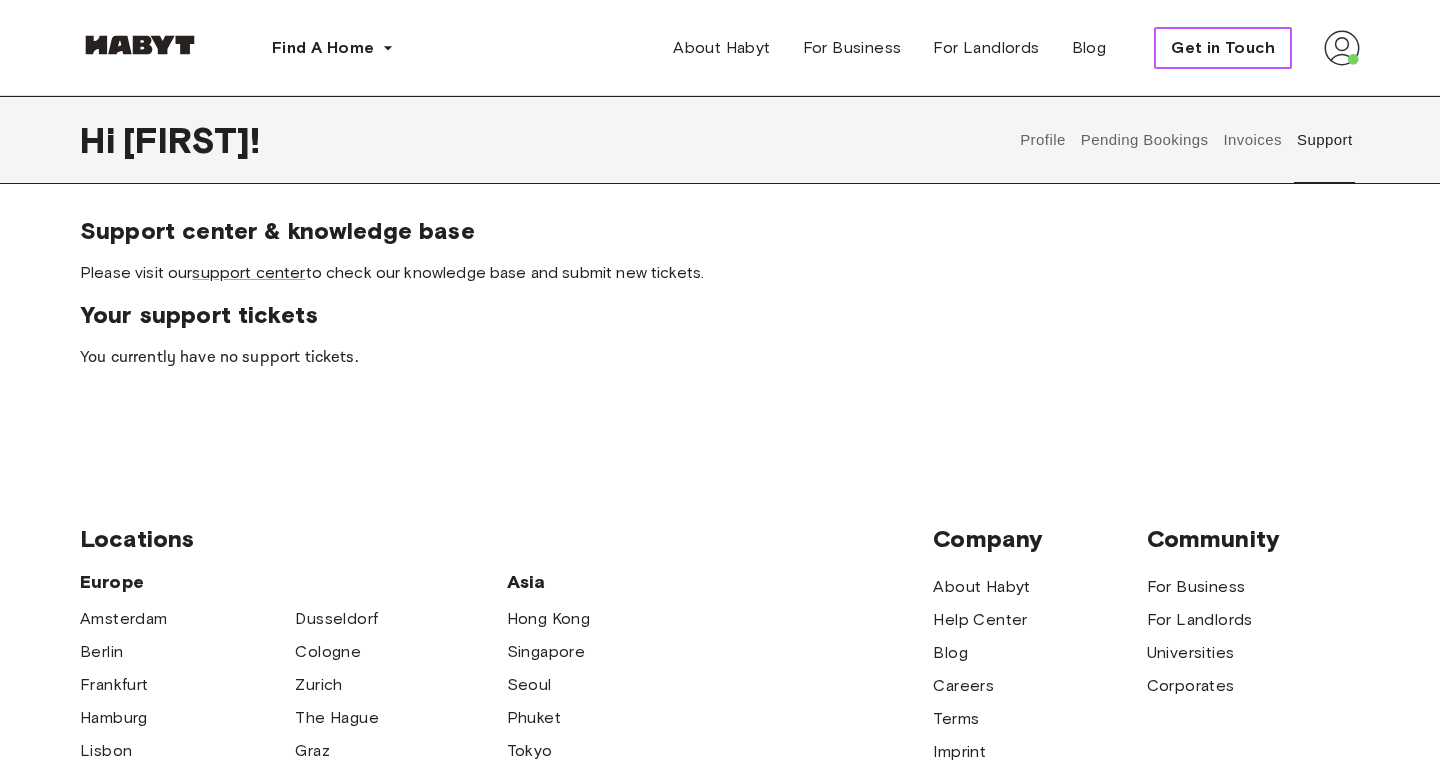 click on "Get in Touch" at bounding box center (1223, 48) 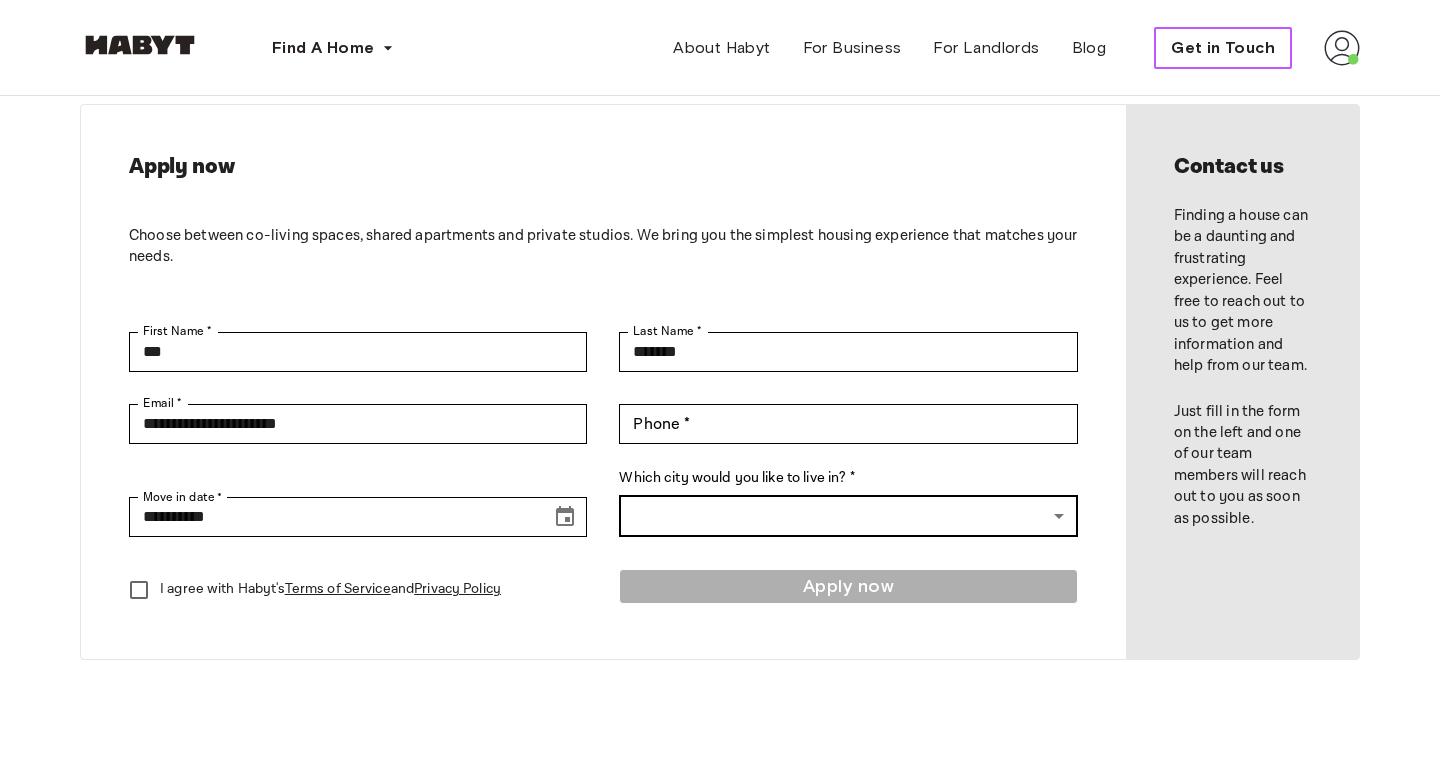 scroll, scrollTop: 0, scrollLeft: 0, axis: both 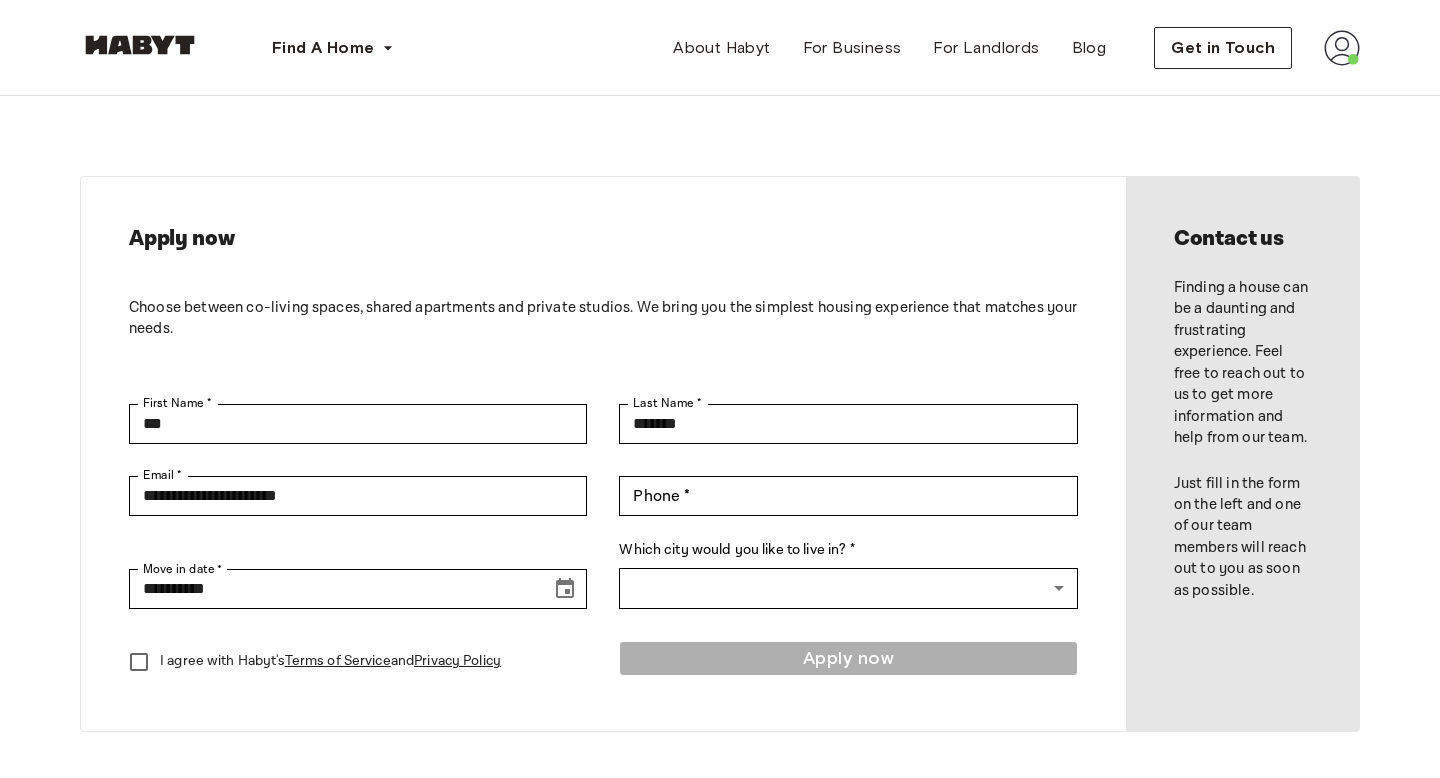click at bounding box center (1342, 48) 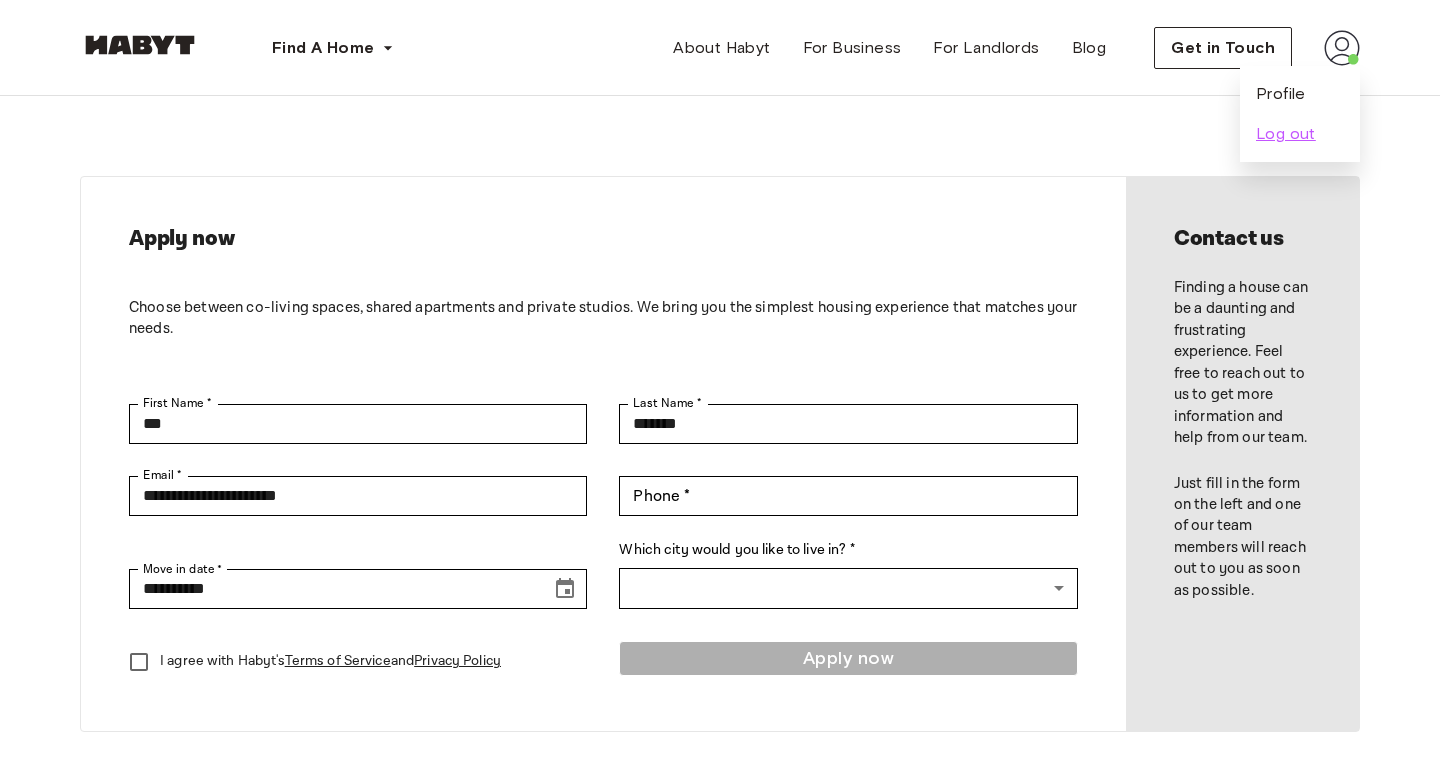 click on "Log out" at bounding box center (1286, 134) 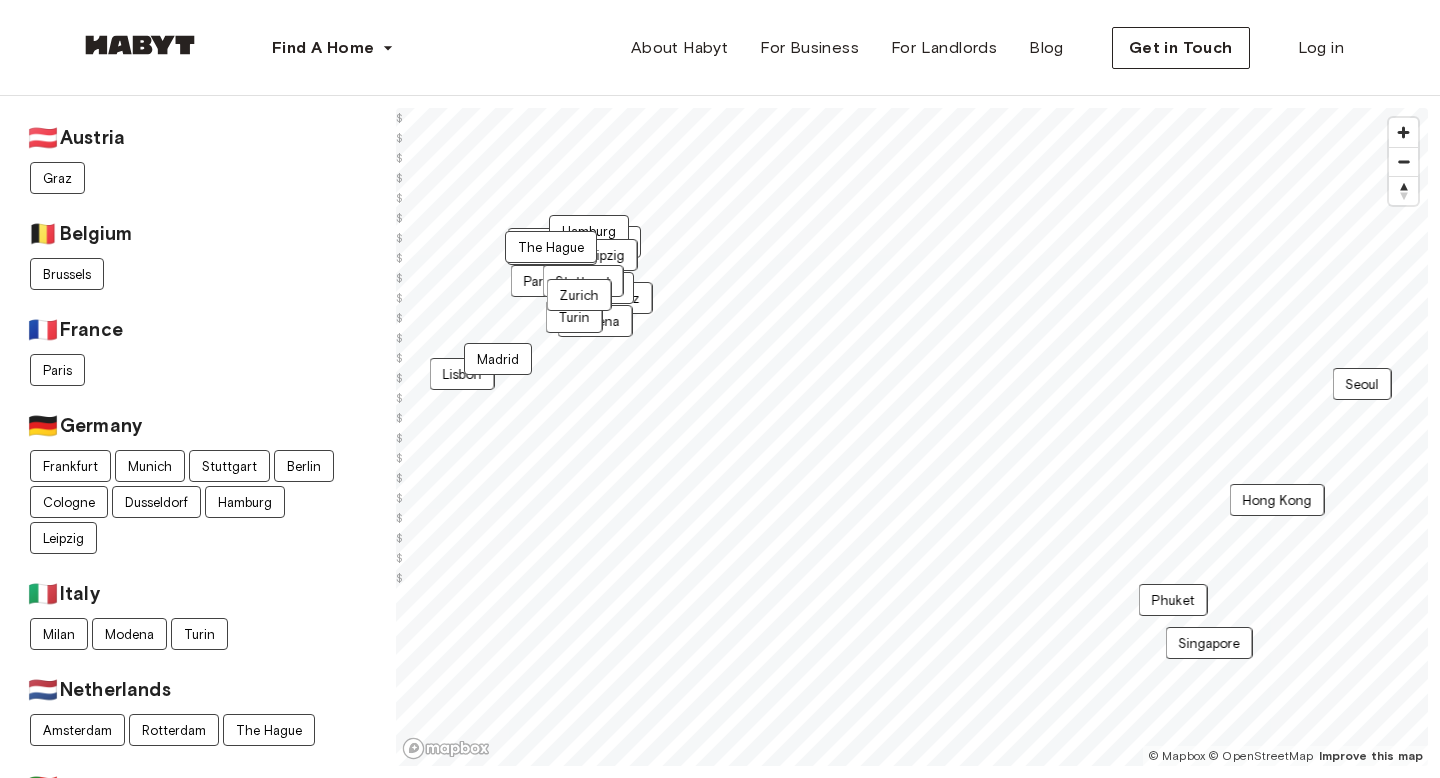 scroll, scrollTop: 0, scrollLeft: 0, axis: both 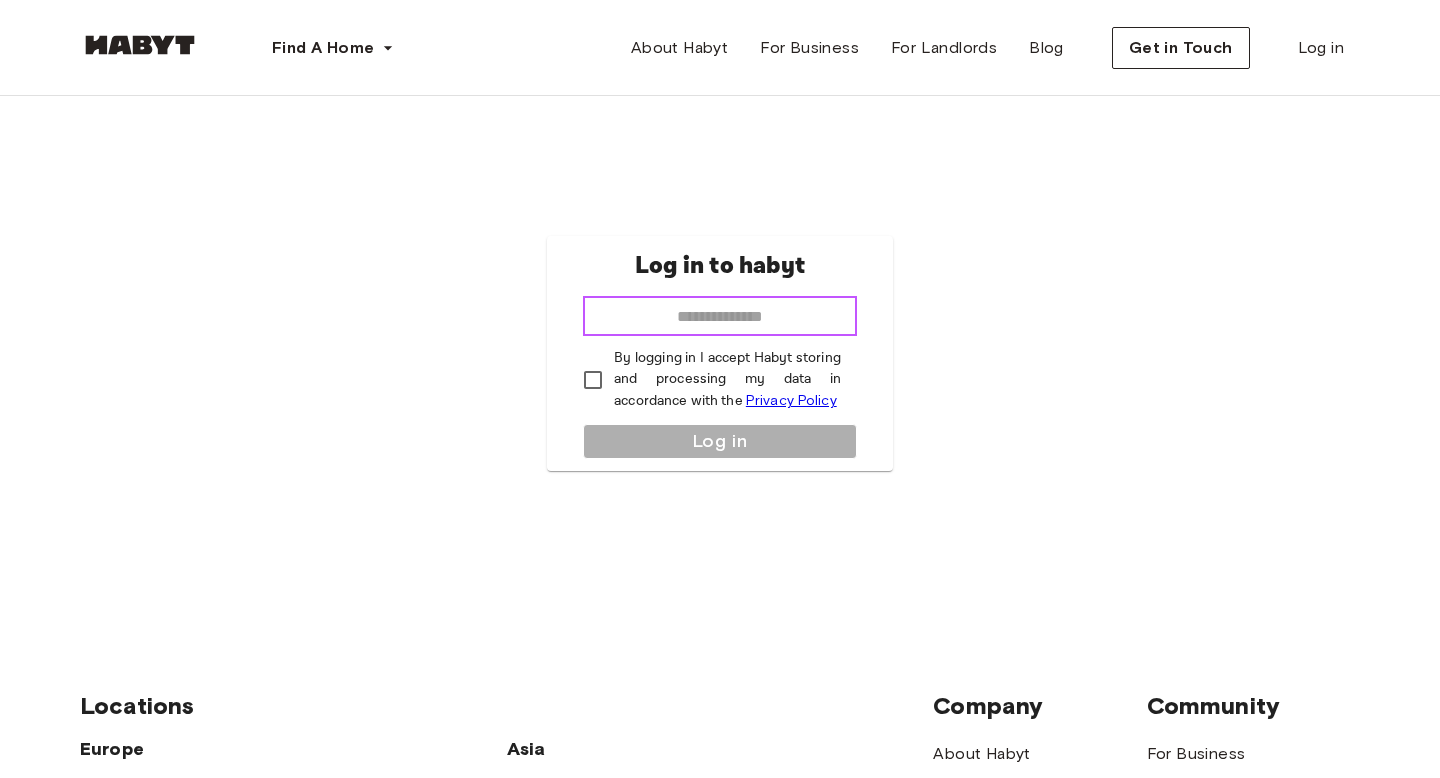 click at bounding box center (720, 316) 